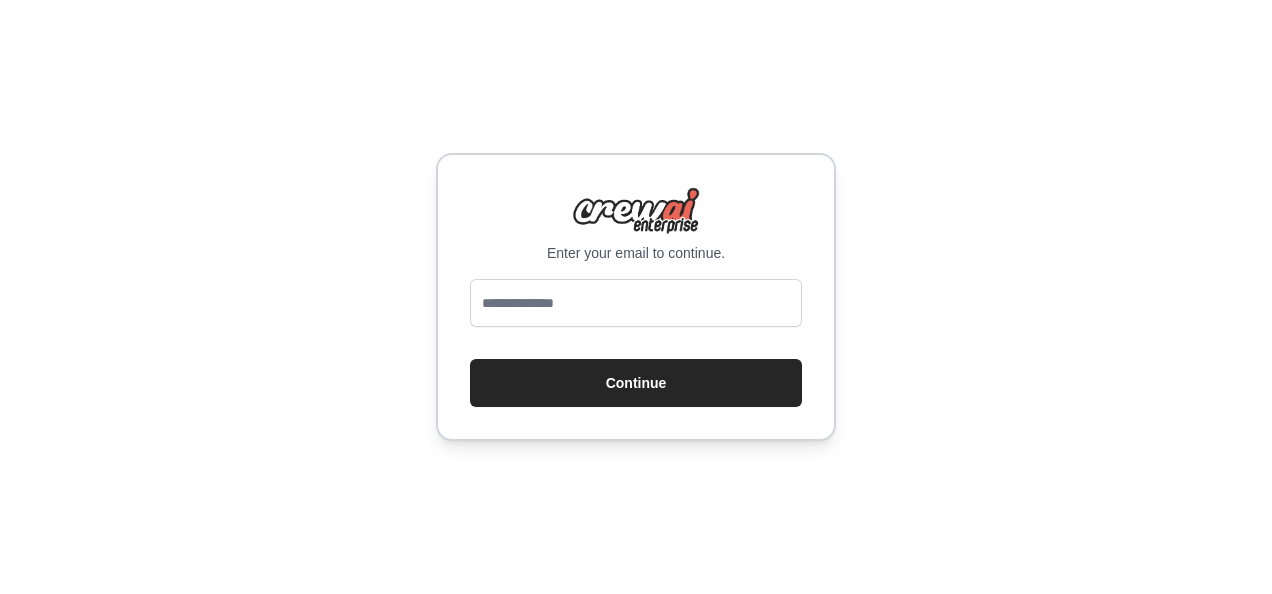 scroll, scrollTop: 0, scrollLeft: 0, axis: both 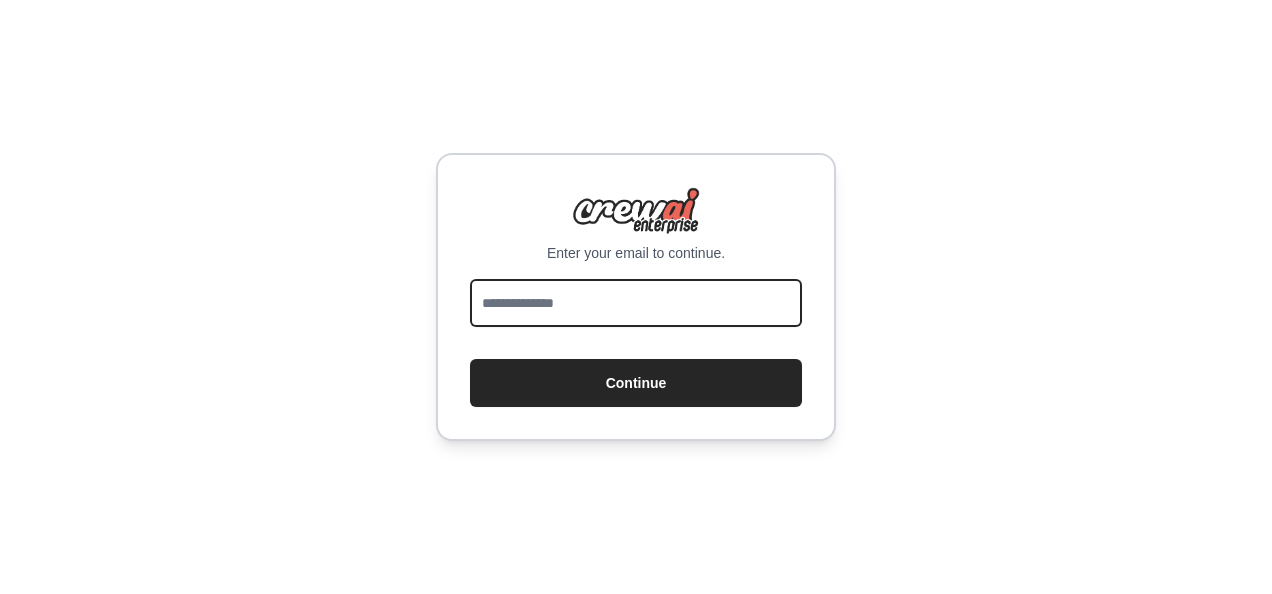 click at bounding box center (636, 303) 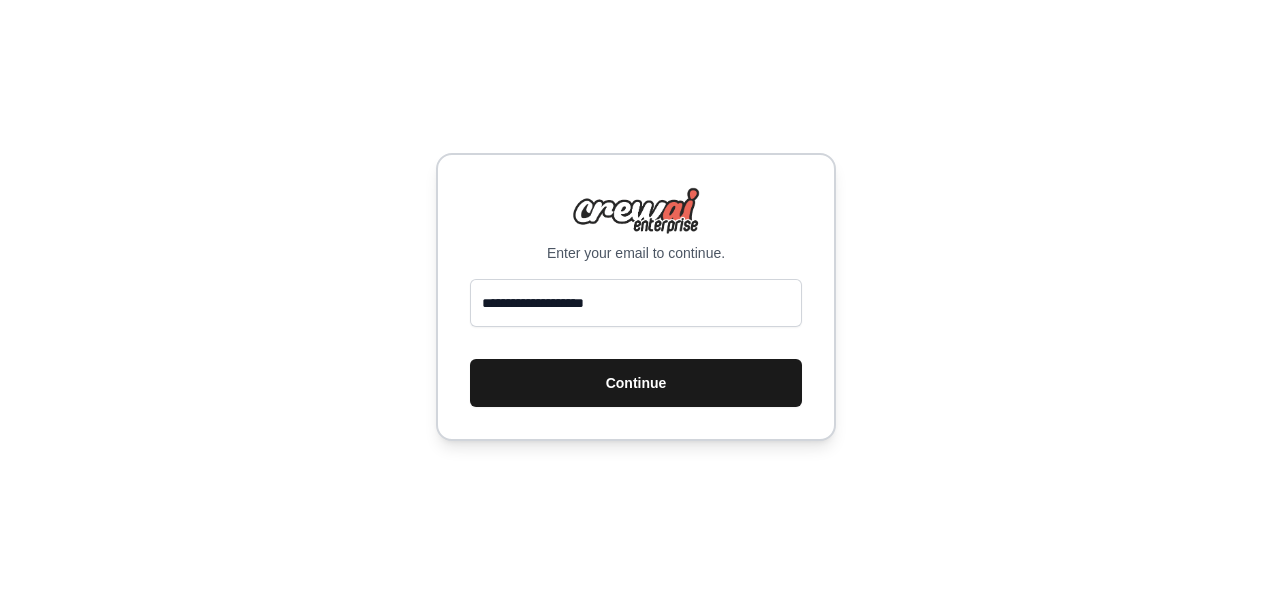 click on "Continue" at bounding box center (636, 383) 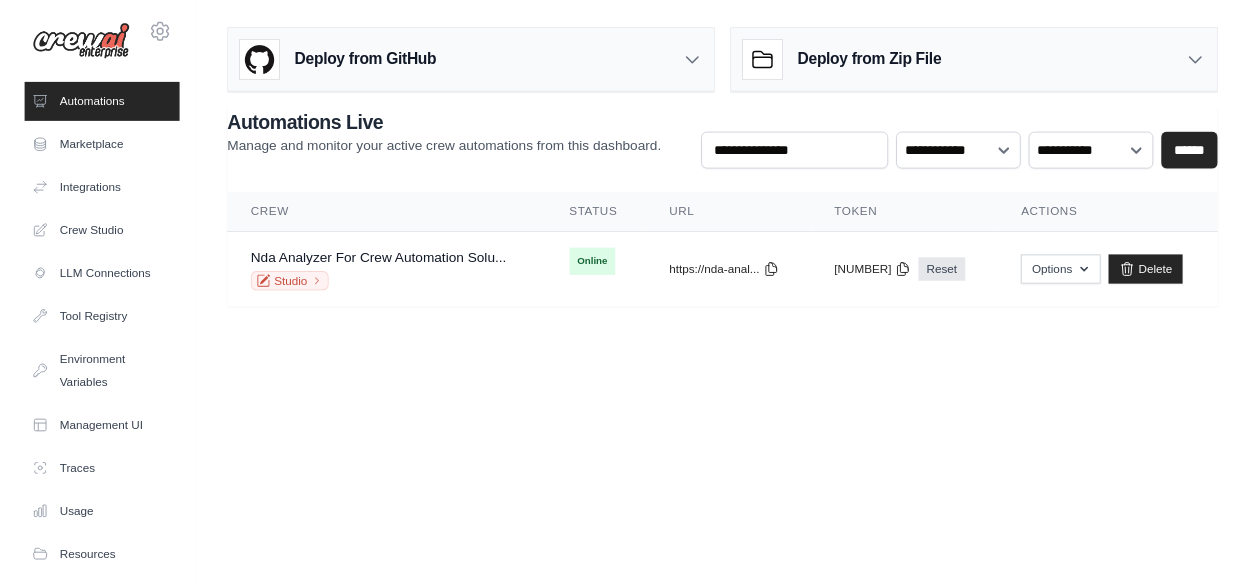 scroll, scrollTop: 0, scrollLeft: 0, axis: both 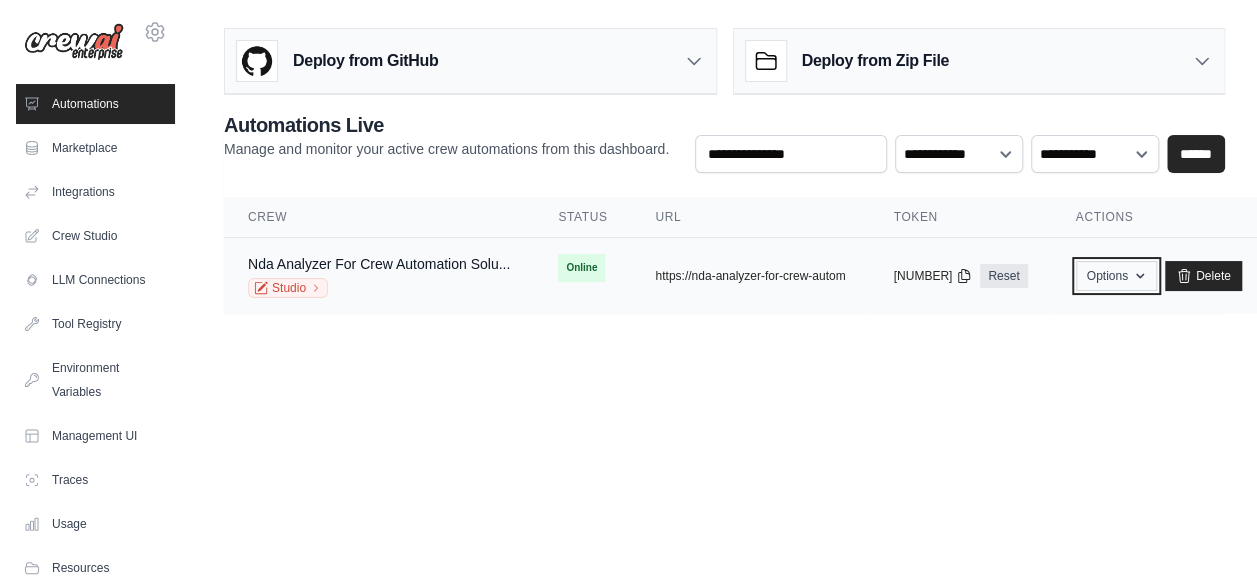 click on "Options" at bounding box center [1116, 276] 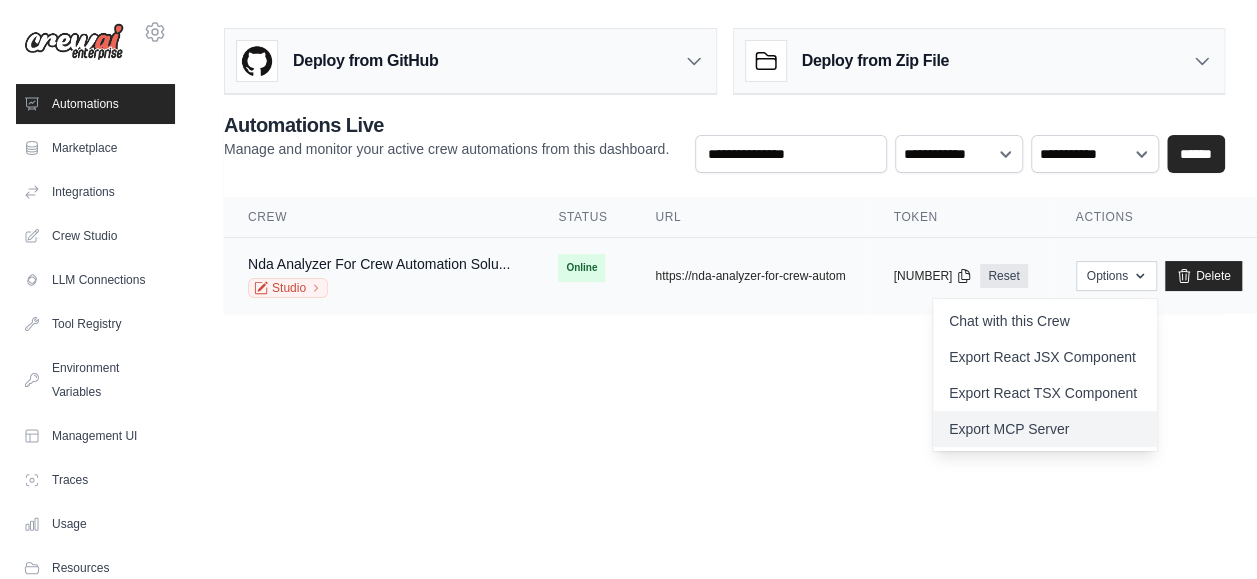 click on "Export MCP Server" at bounding box center (1045, 429) 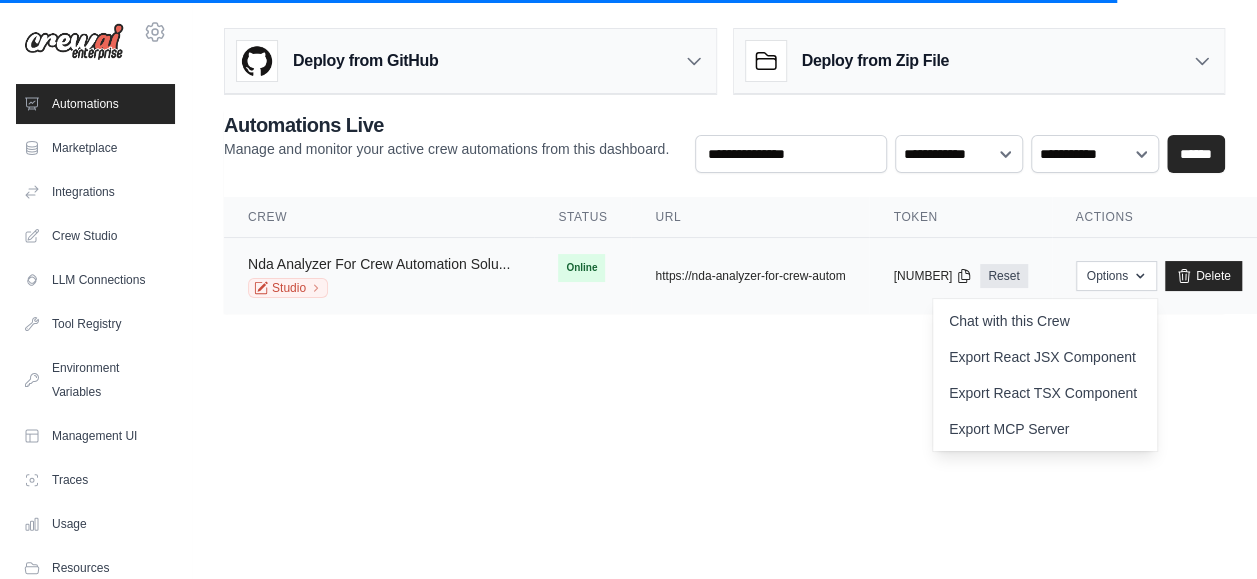 click on "Nda Analyzer For Crew Automation Solu..." at bounding box center (379, 264) 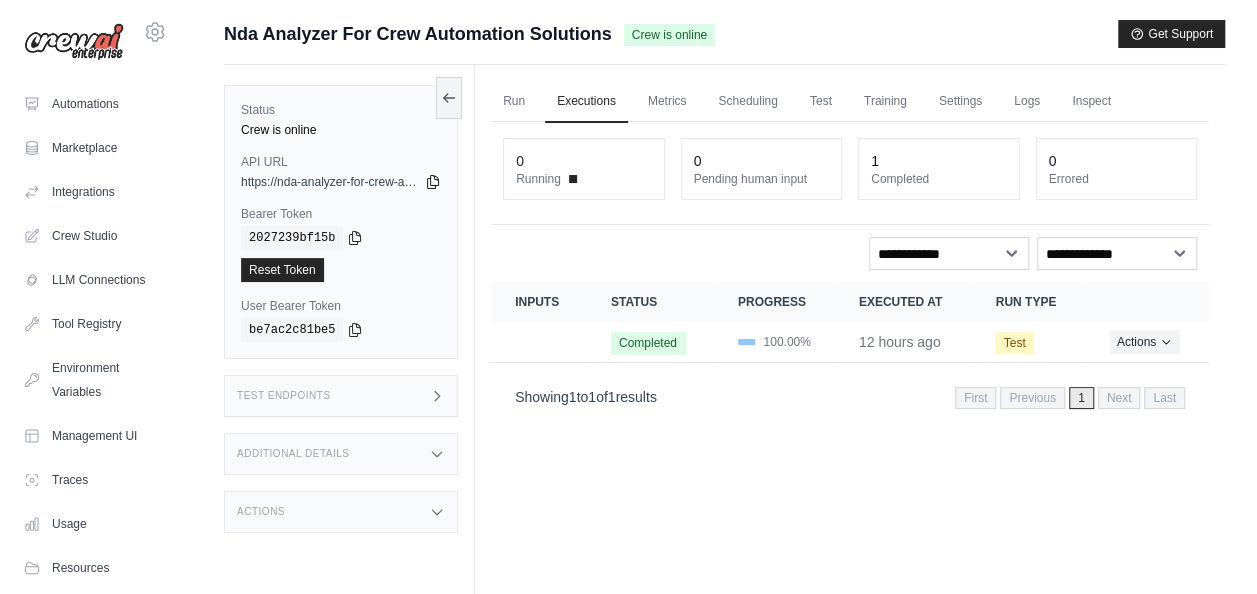 click 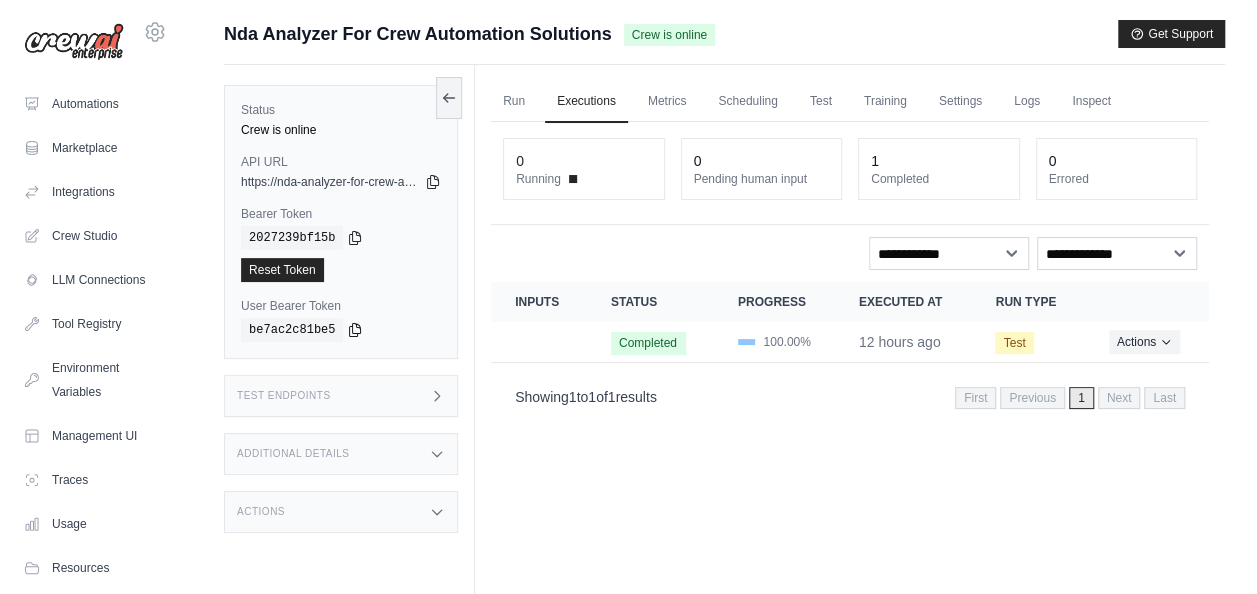 click 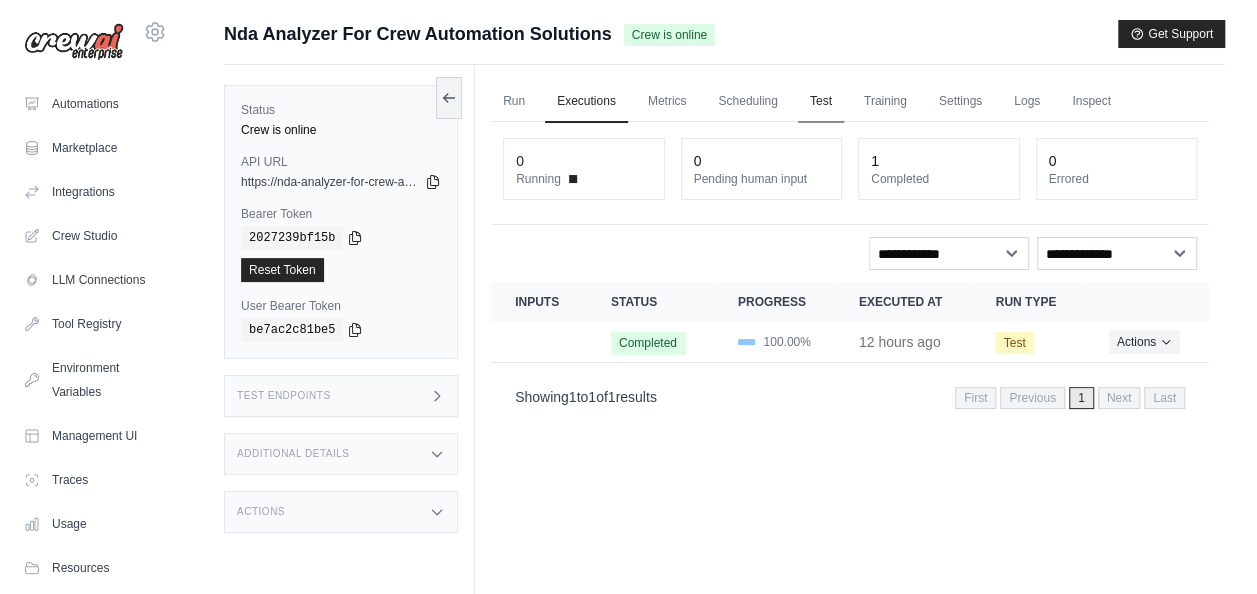 click on "Test" at bounding box center [821, 102] 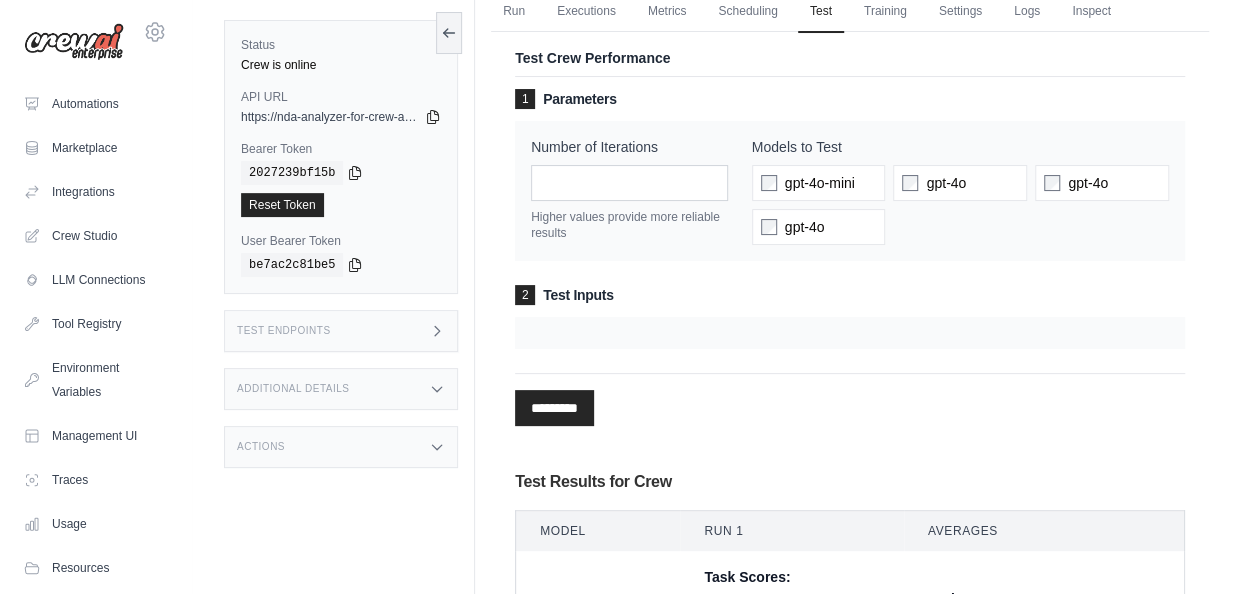 scroll, scrollTop: 94, scrollLeft: 0, axis: vertical 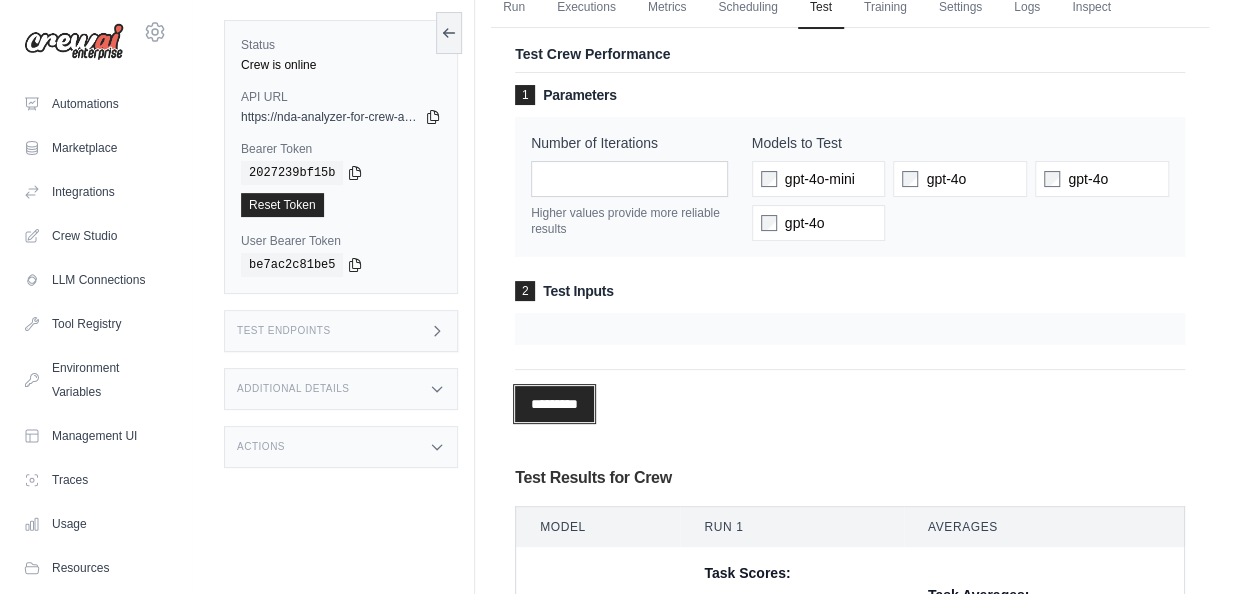 click on "*********" at bounding box center (554, 404) 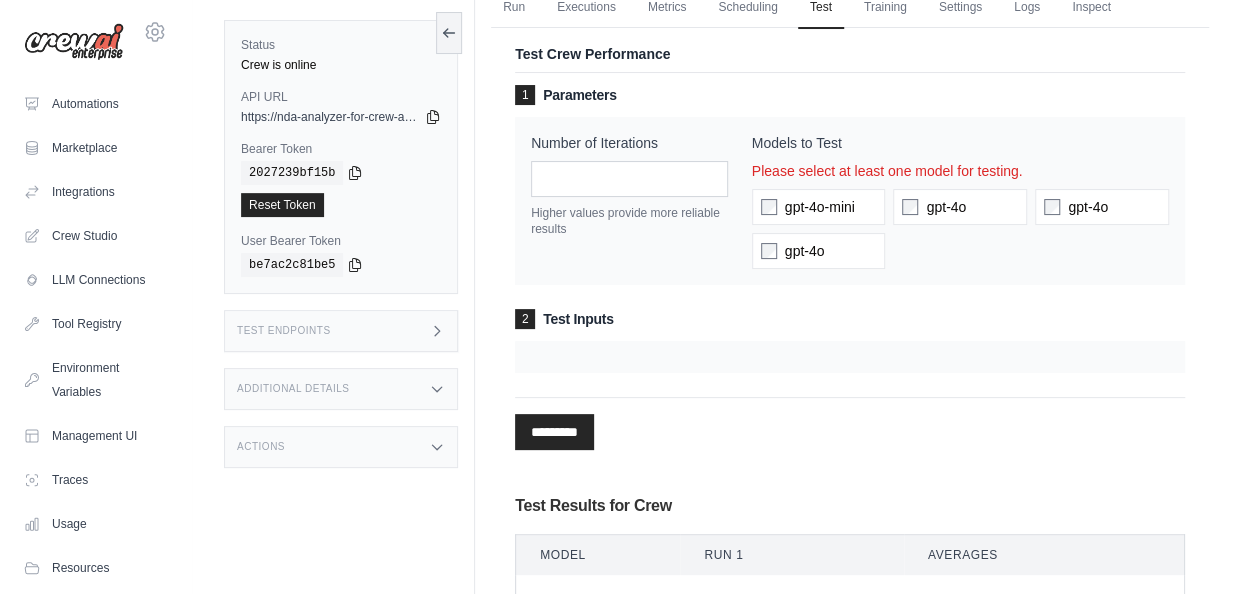 click on "*********
Processing..." at bounding box center [850, 423] 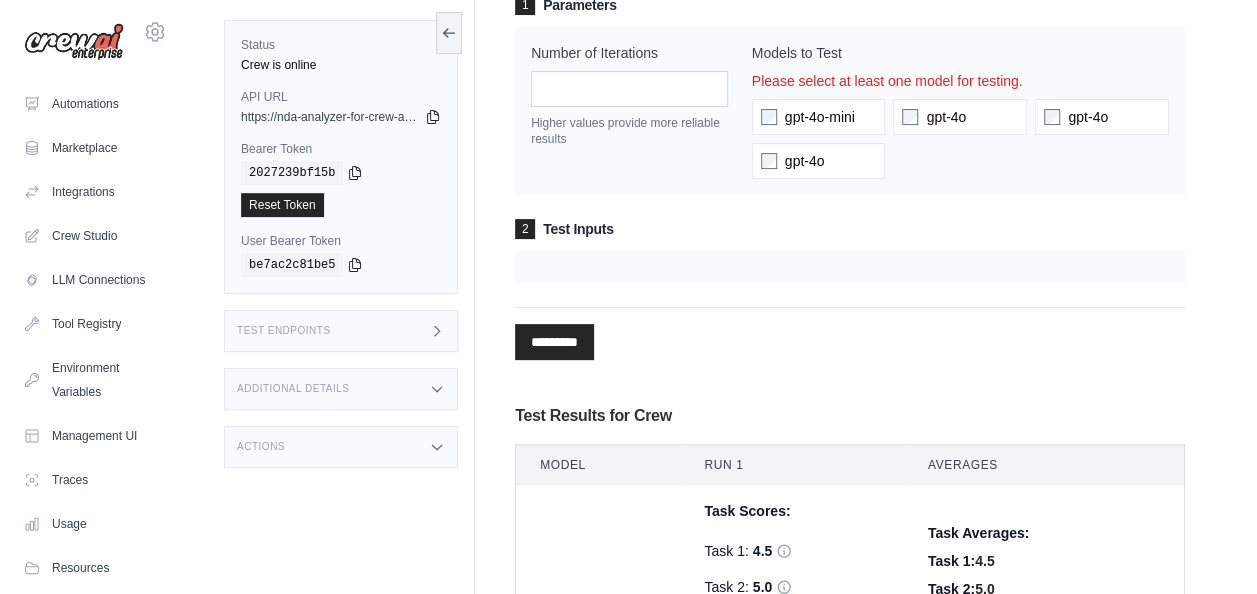 scroll, scrollTop: 186, scrollLeft: 0, axis: vertical 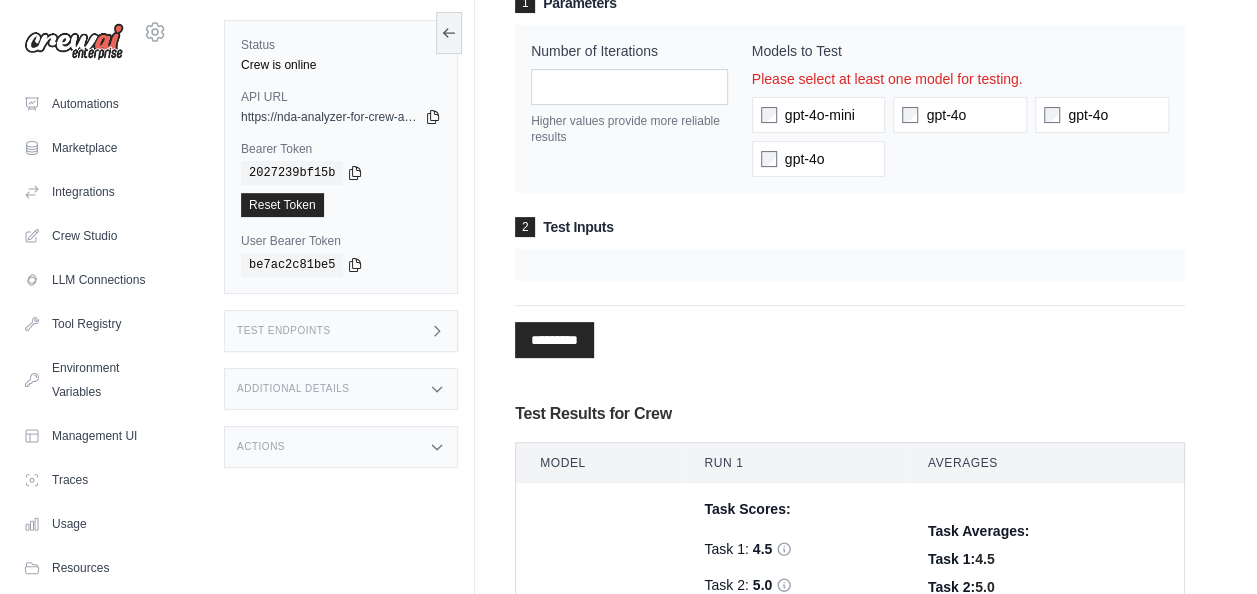 click at bounding box center (850, 265) 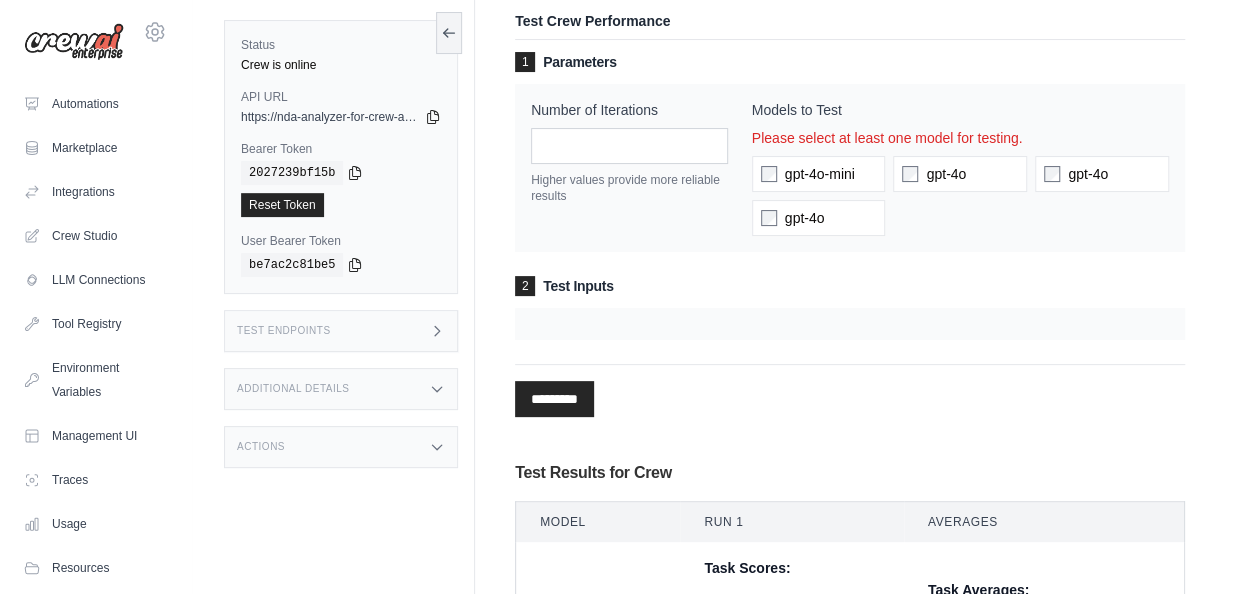 scroll, scrollTop: 0, scrollLeft: 0, axis: both 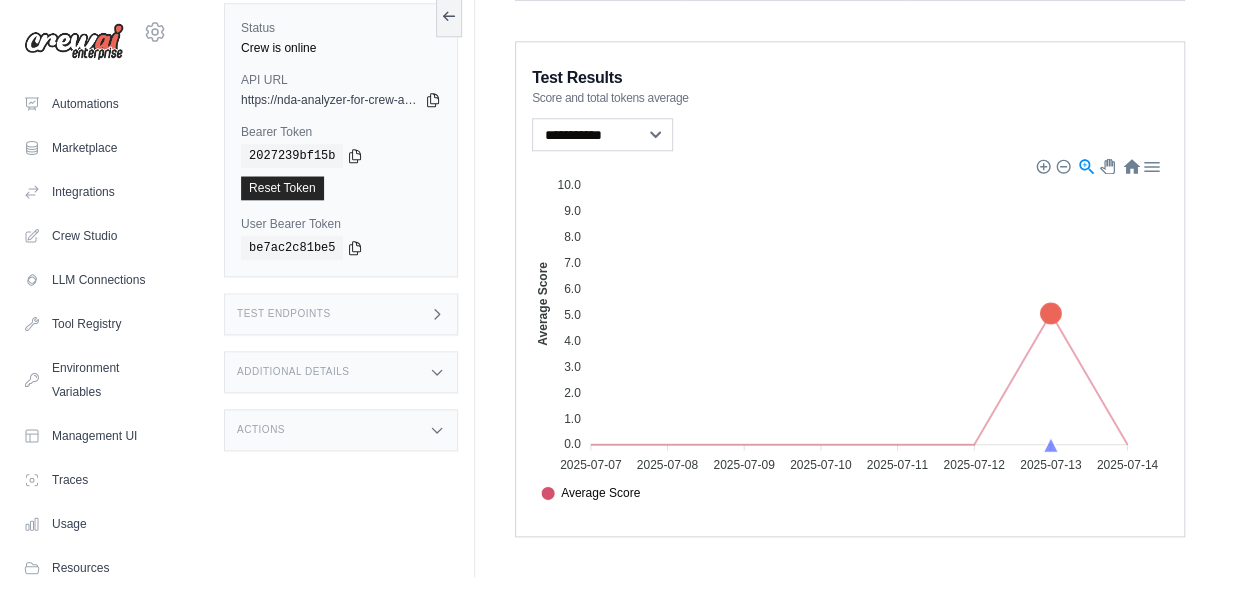 click on "Additional Details" at bounding box center (341, 372) 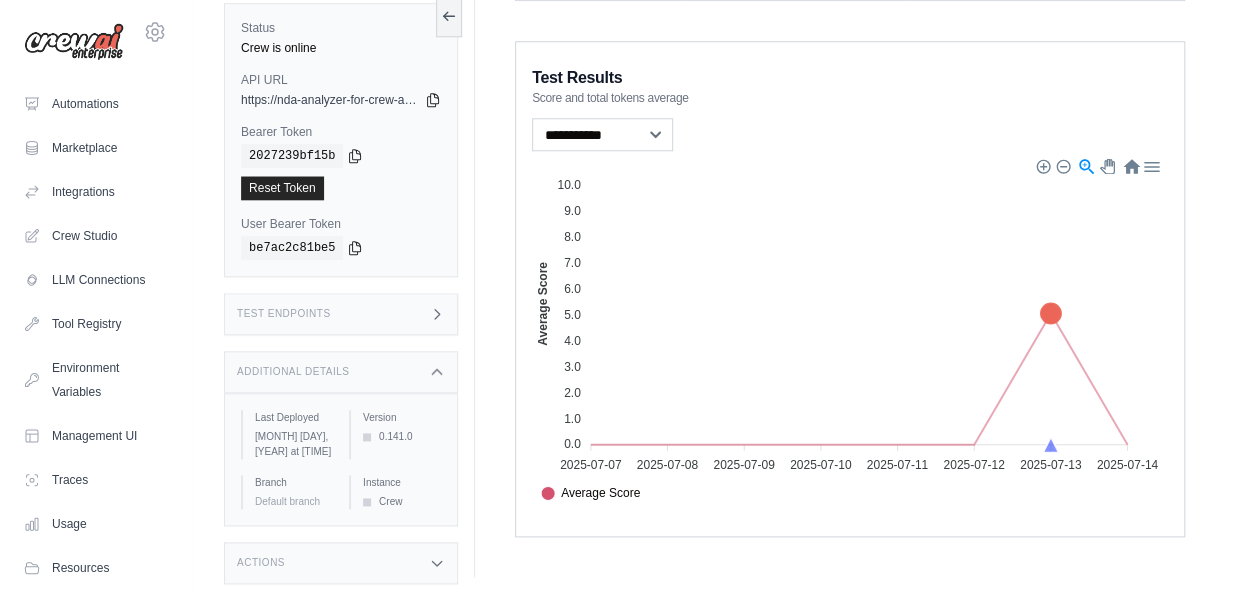 drag, startPoint x: 422, startPoint y: 544, endPoint x: 422, endPoint y: 570, distance: 26 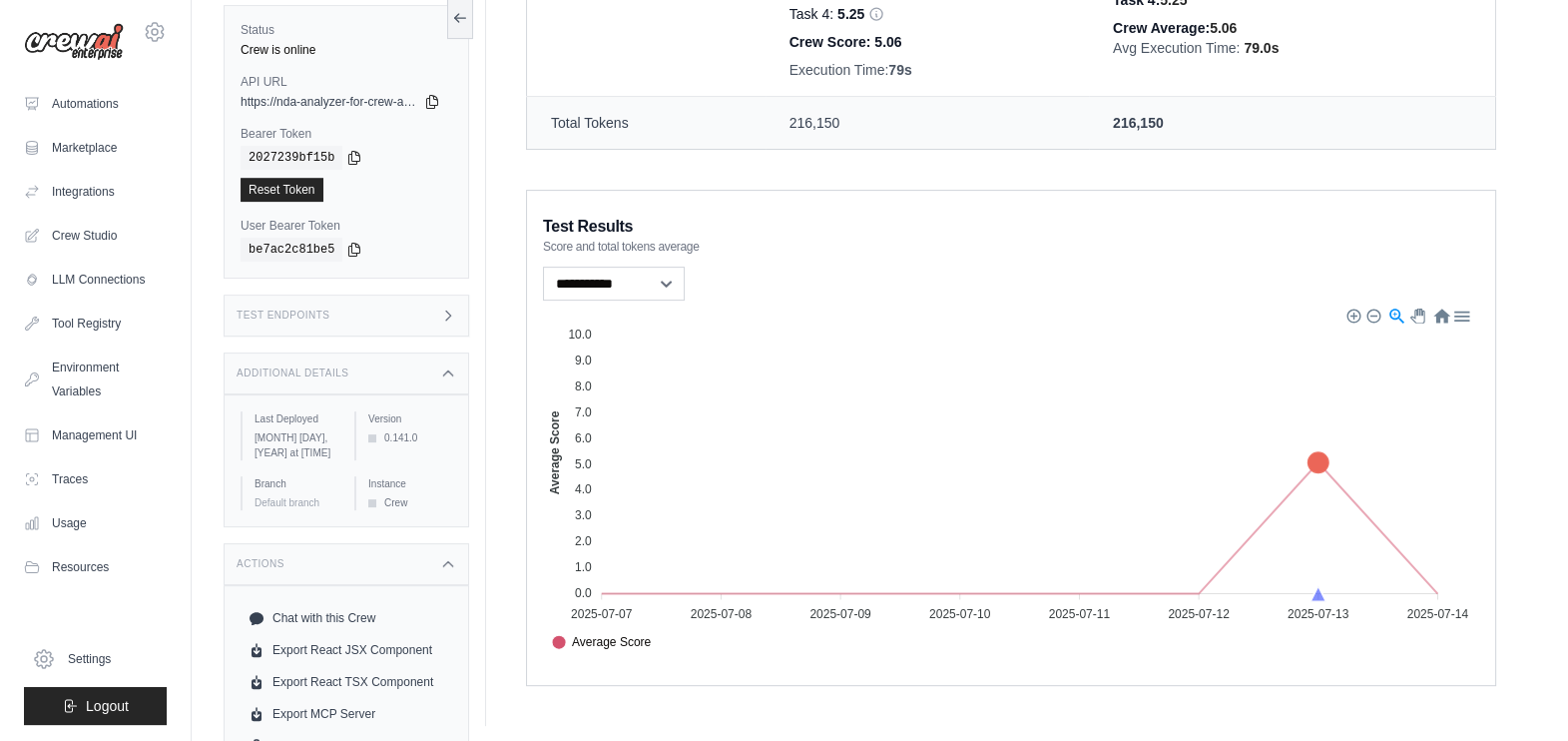 scroll, scrollTop: 829, scrollLeft: 0, axis: vertical 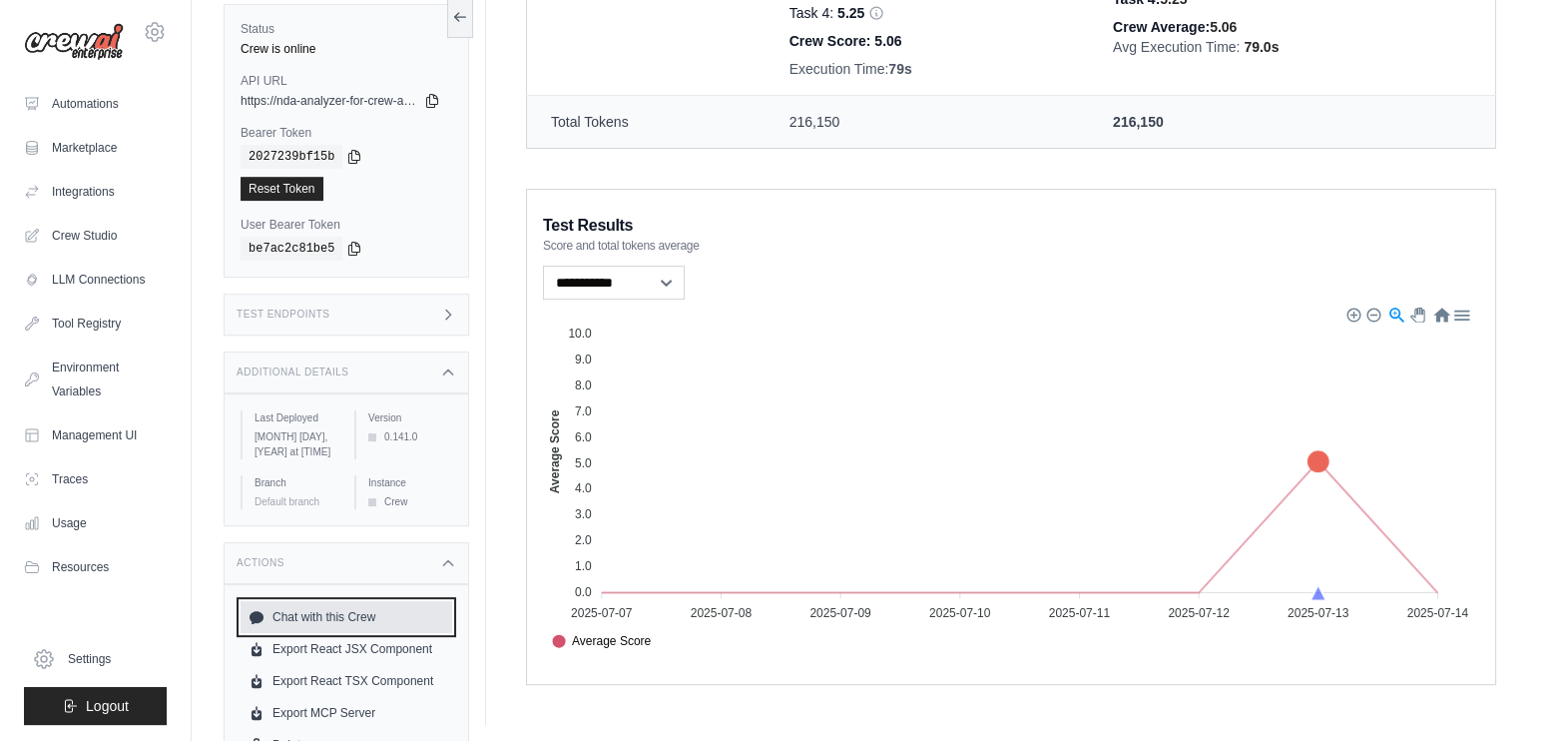 drag, startPoint x: 1242, startPoint y: 1, endPoint x: 332, endPoint y: 612, distance: 1096.0935 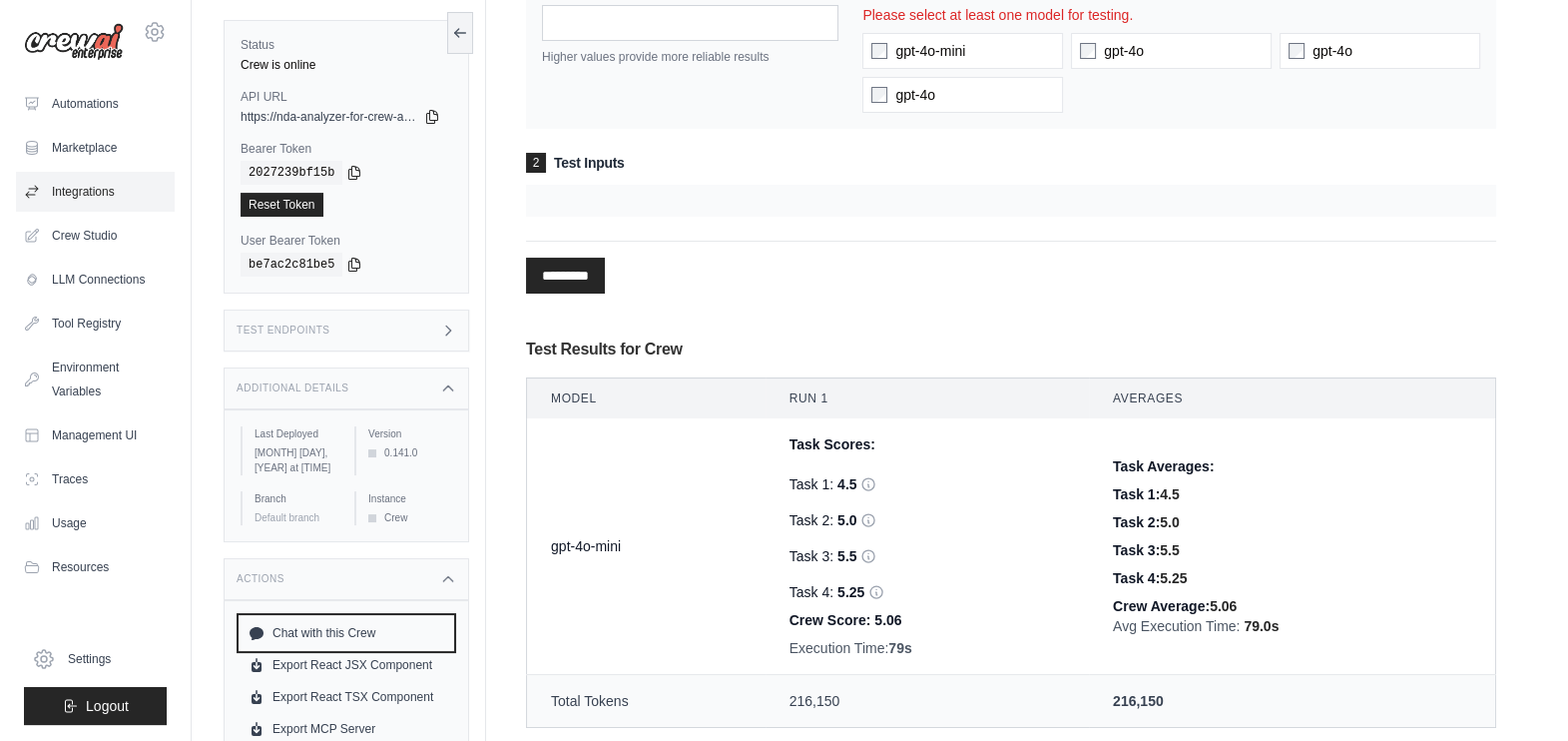 scroll, scrollTop: 244, scrollLeft: 0, axis: vertical 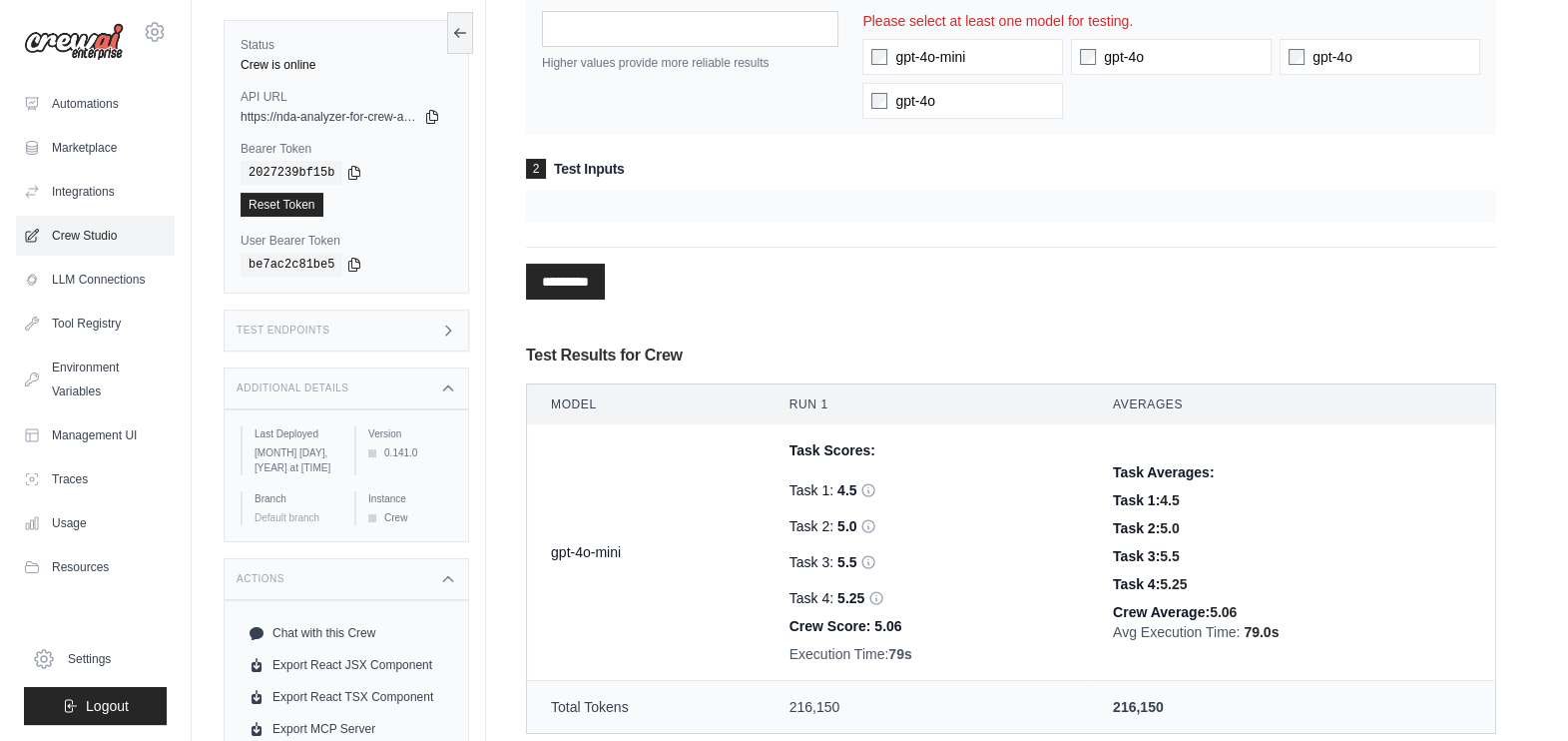 click on "Crew Studio" at bounding box center (95, 236) 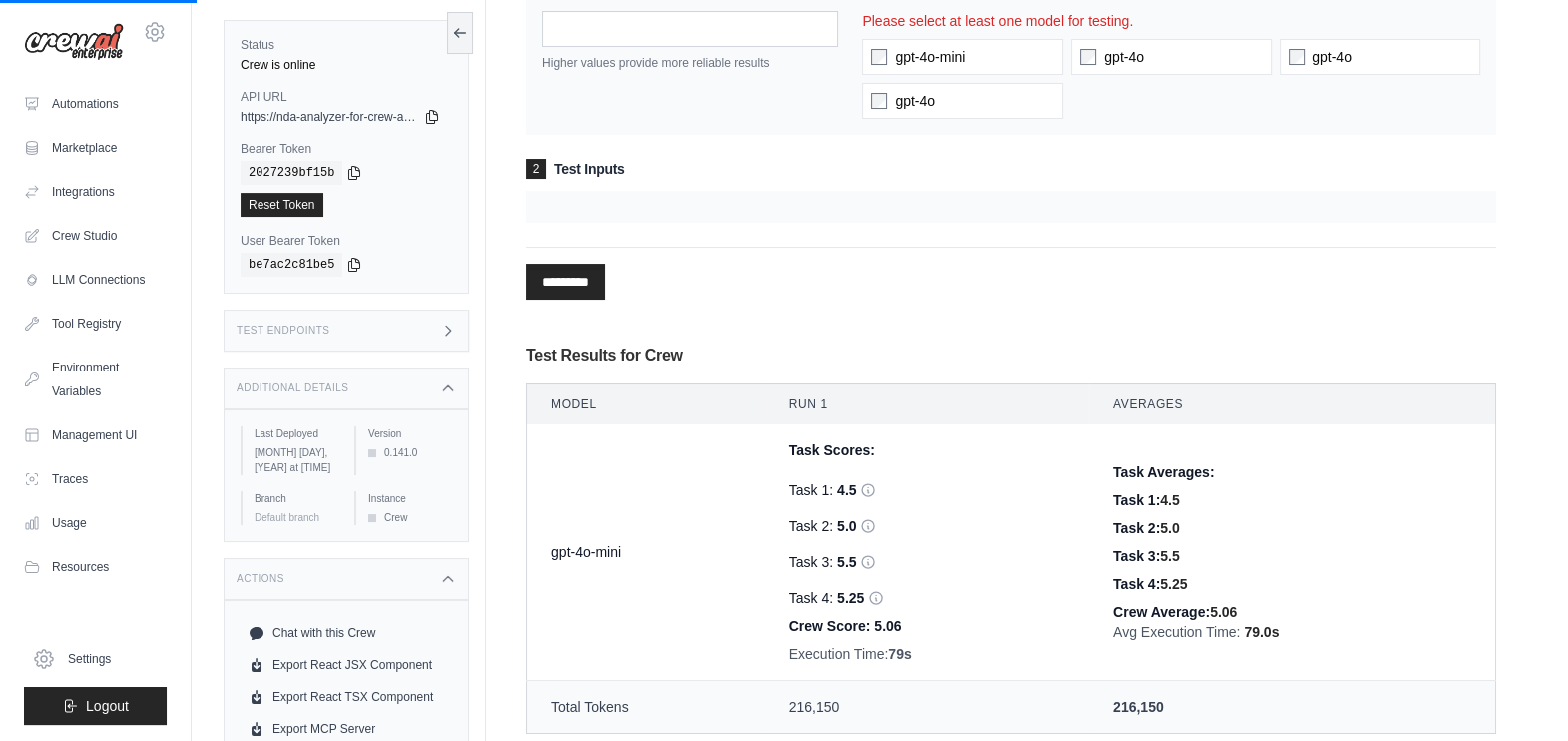 scroll, scrollTop: 0, scrollLeft: 0, axis: both 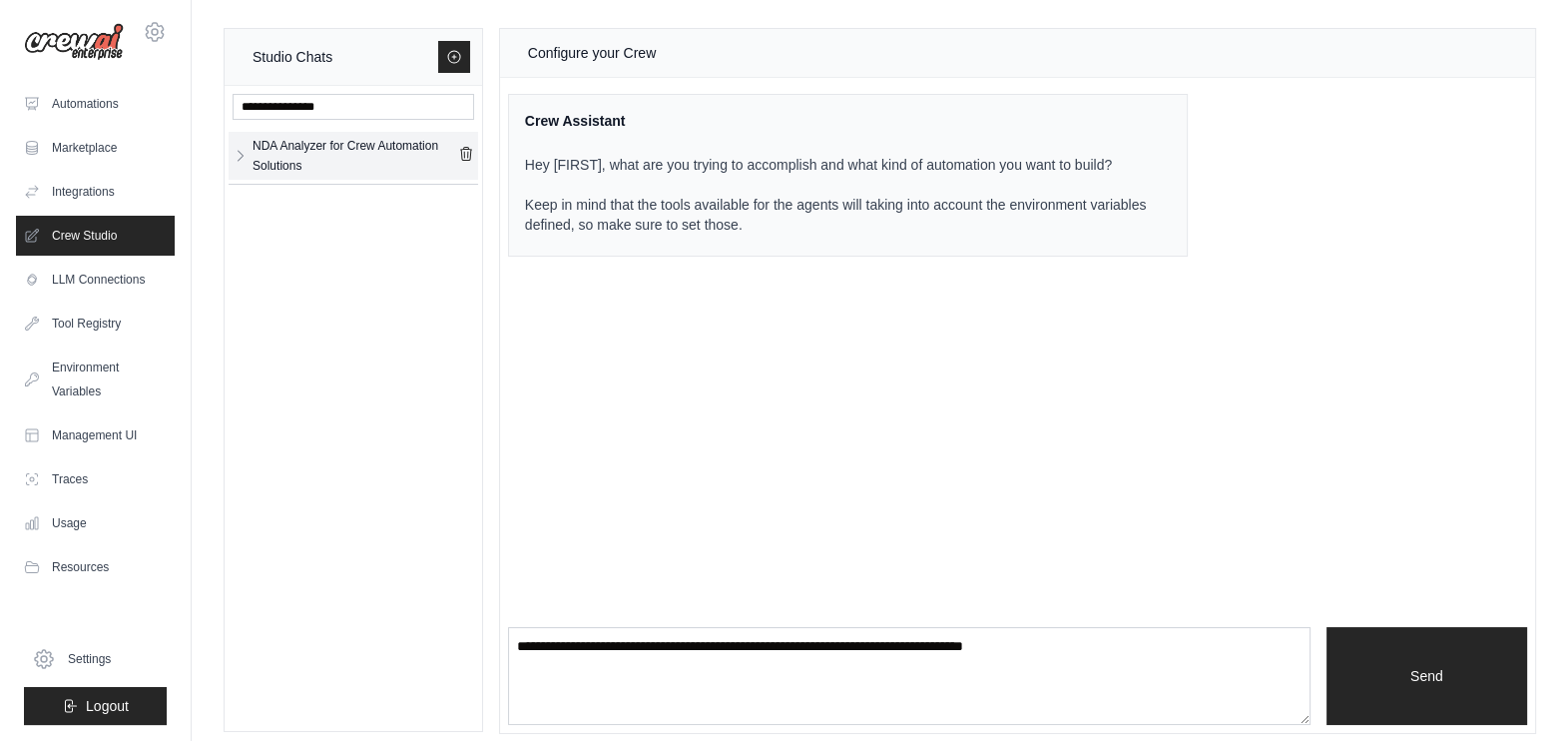 click on "NDA Analyzer for Crew Automation Solutions" at bounding box center [355, 156] 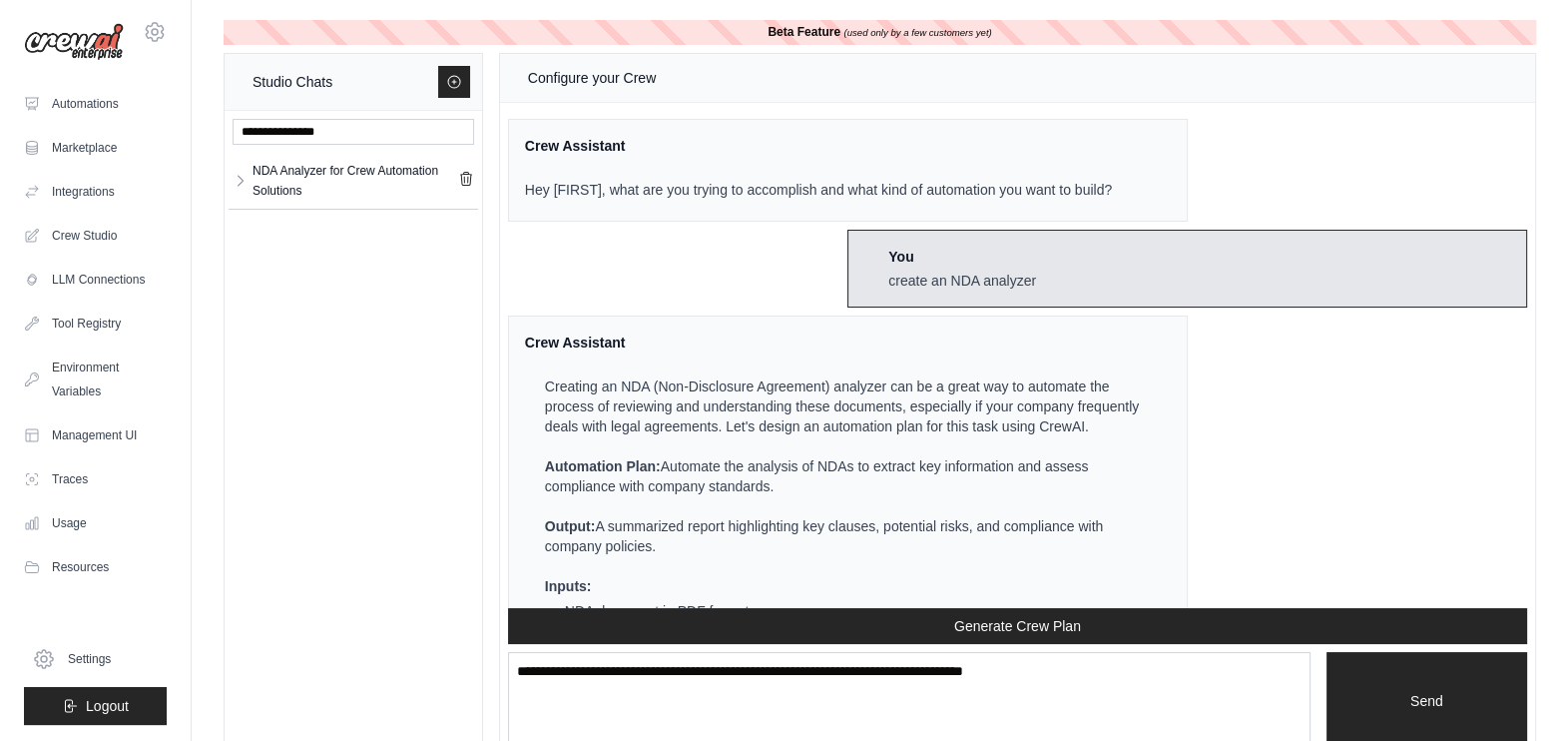 scroll, scrollTop: 9372, scrollLeft: 0, axis: vertical 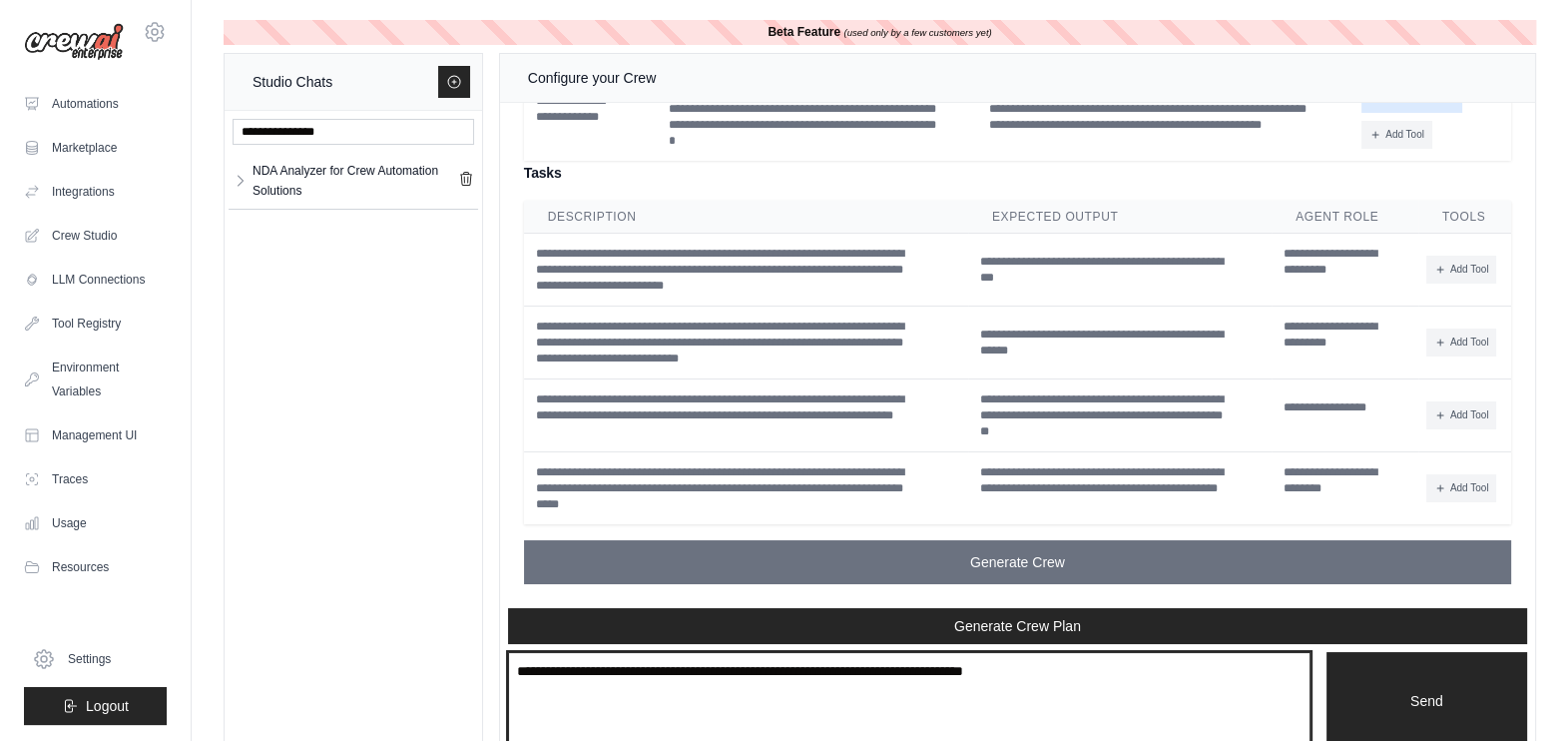 click at bounding box center (909, 701) 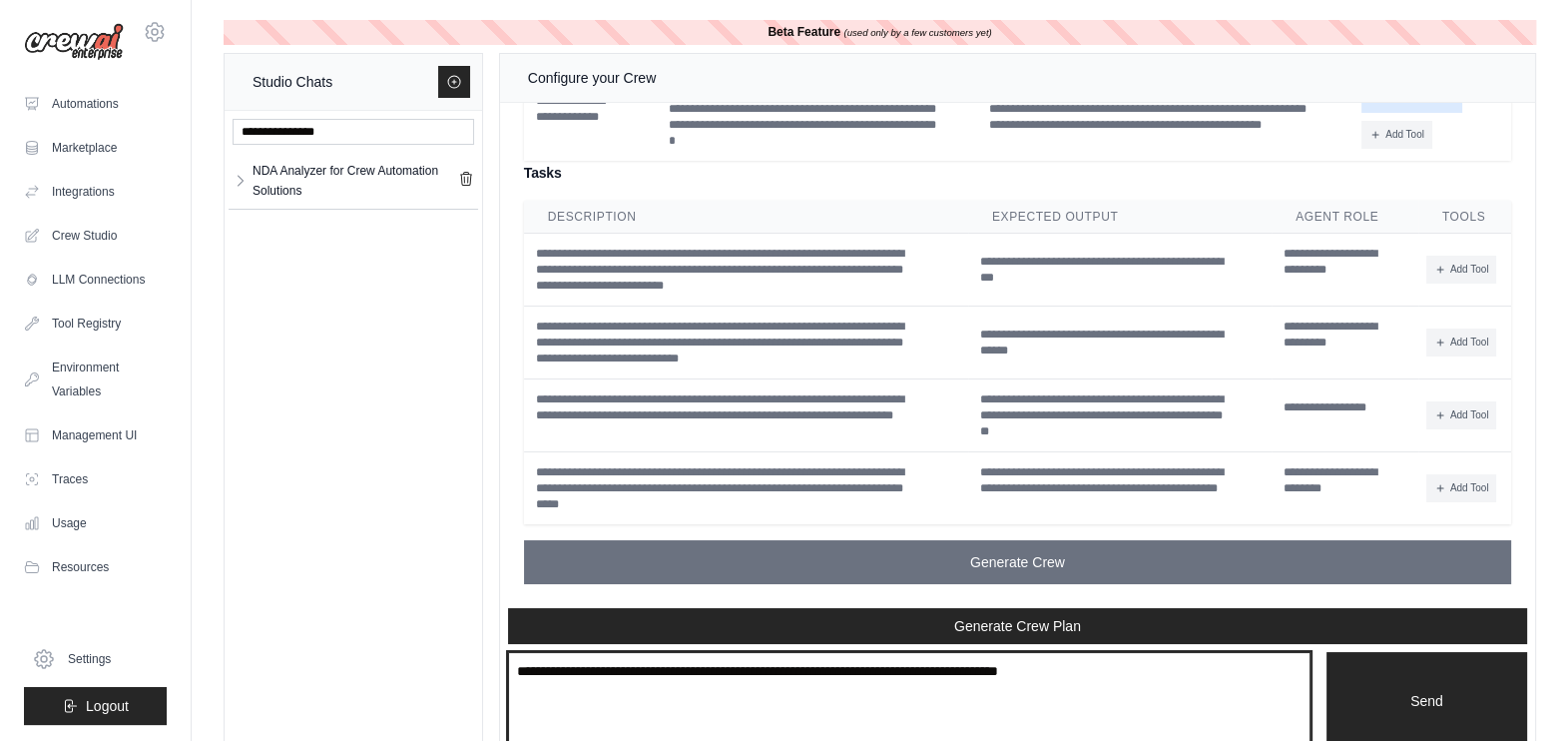 type on "**********" 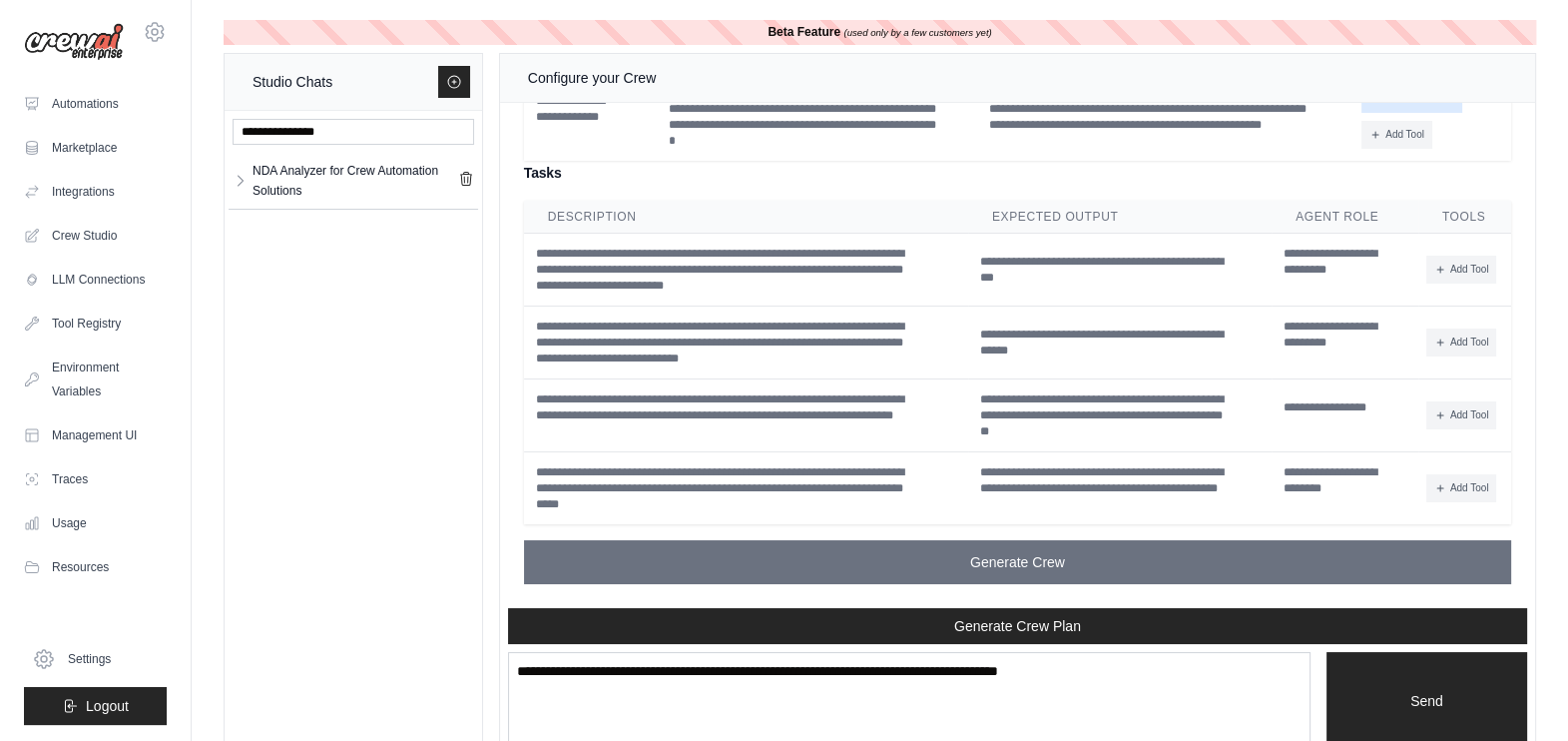 type 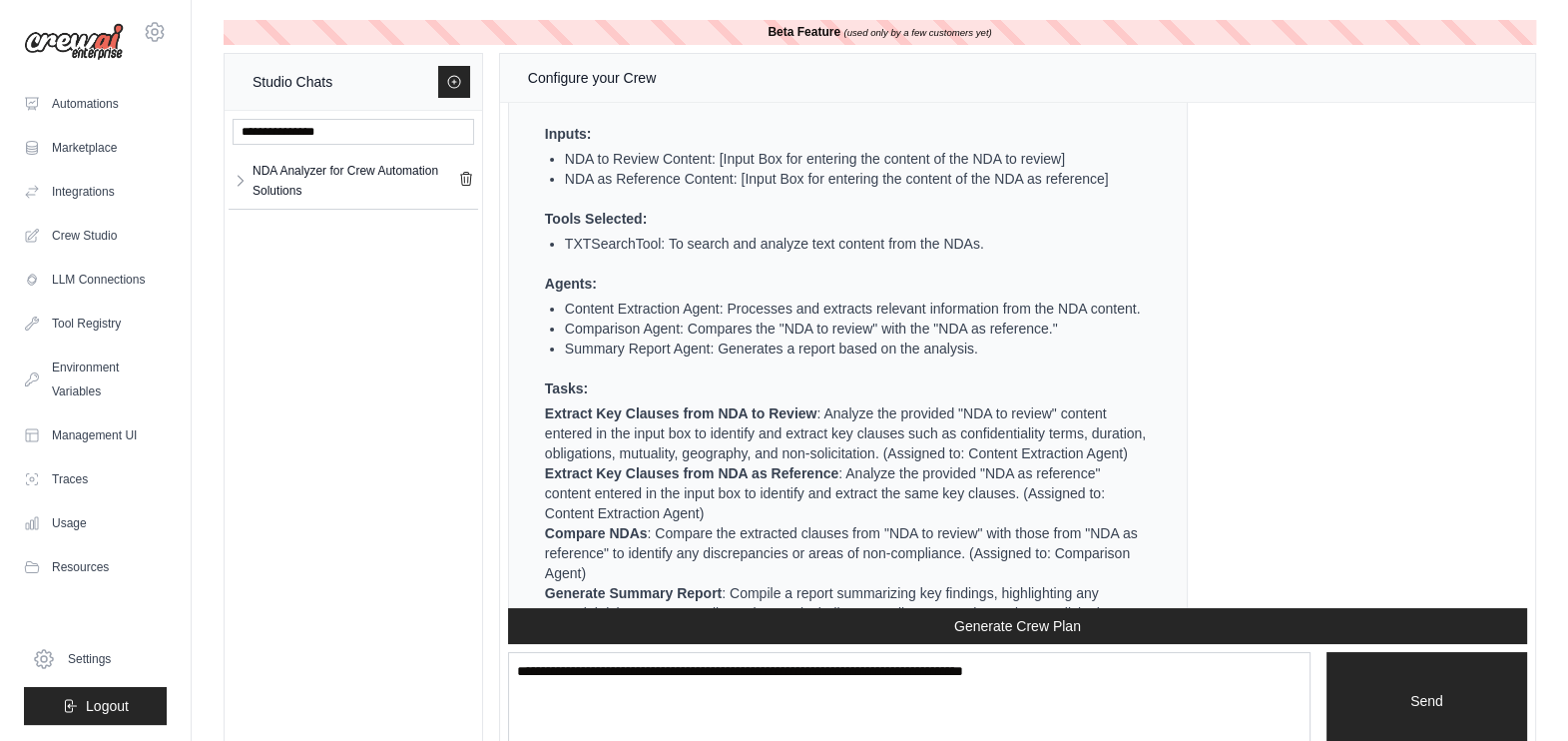 scroll, scrollTop: 10436, scrollLeft: 0, axis: vertical 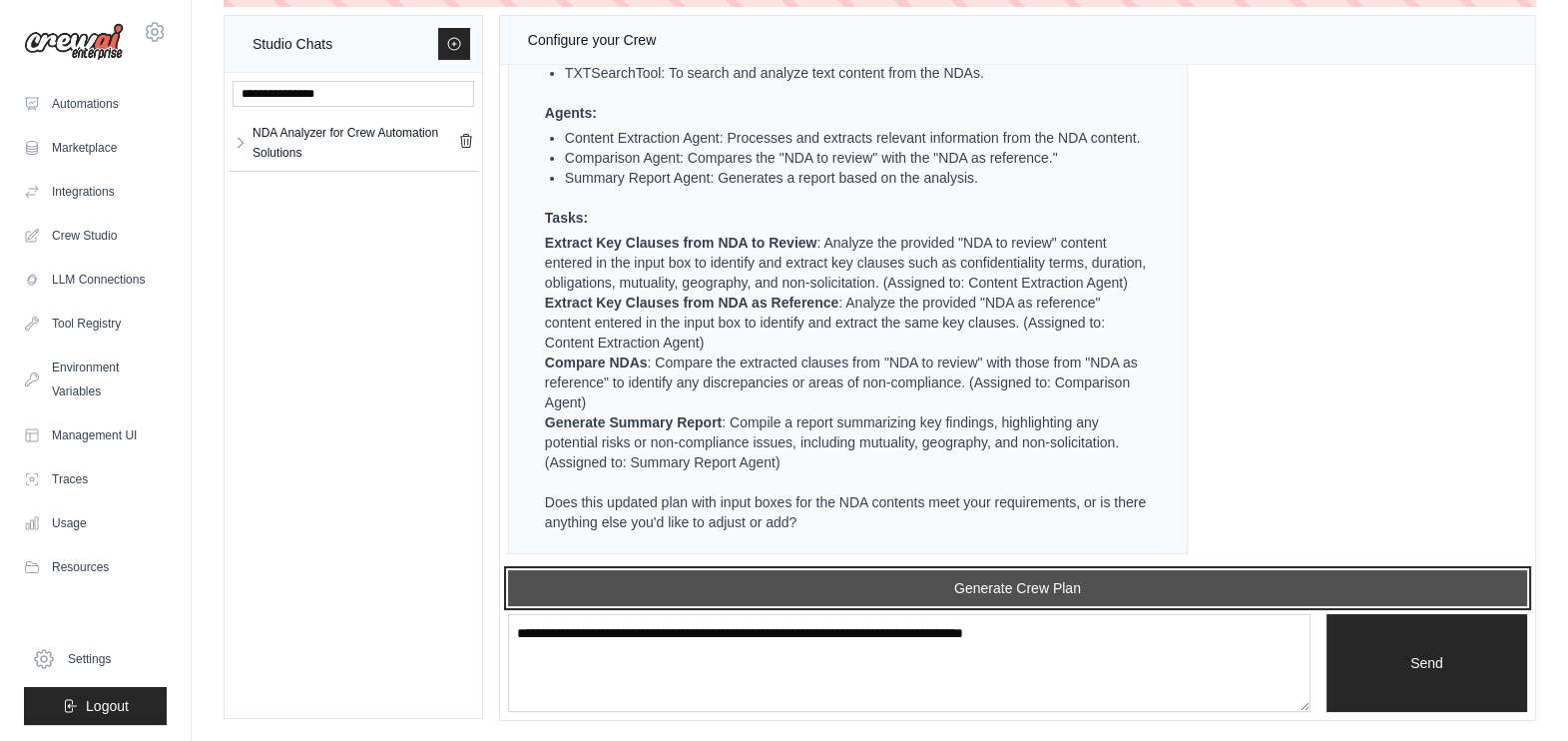 click on "Generate Crew Plan" at bounding box center [1017, 588] 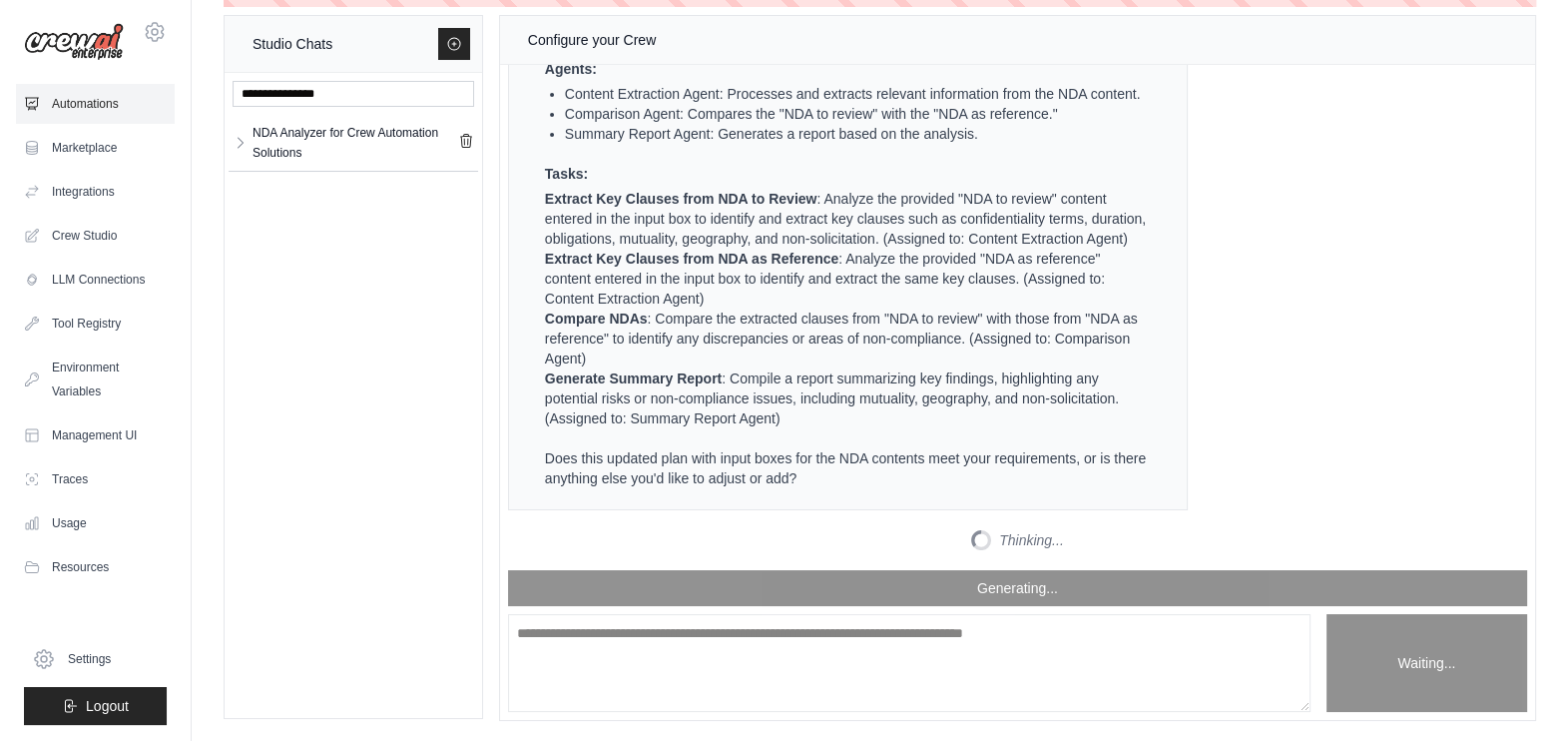 click on "Automations" at bounding box center (95, 104) 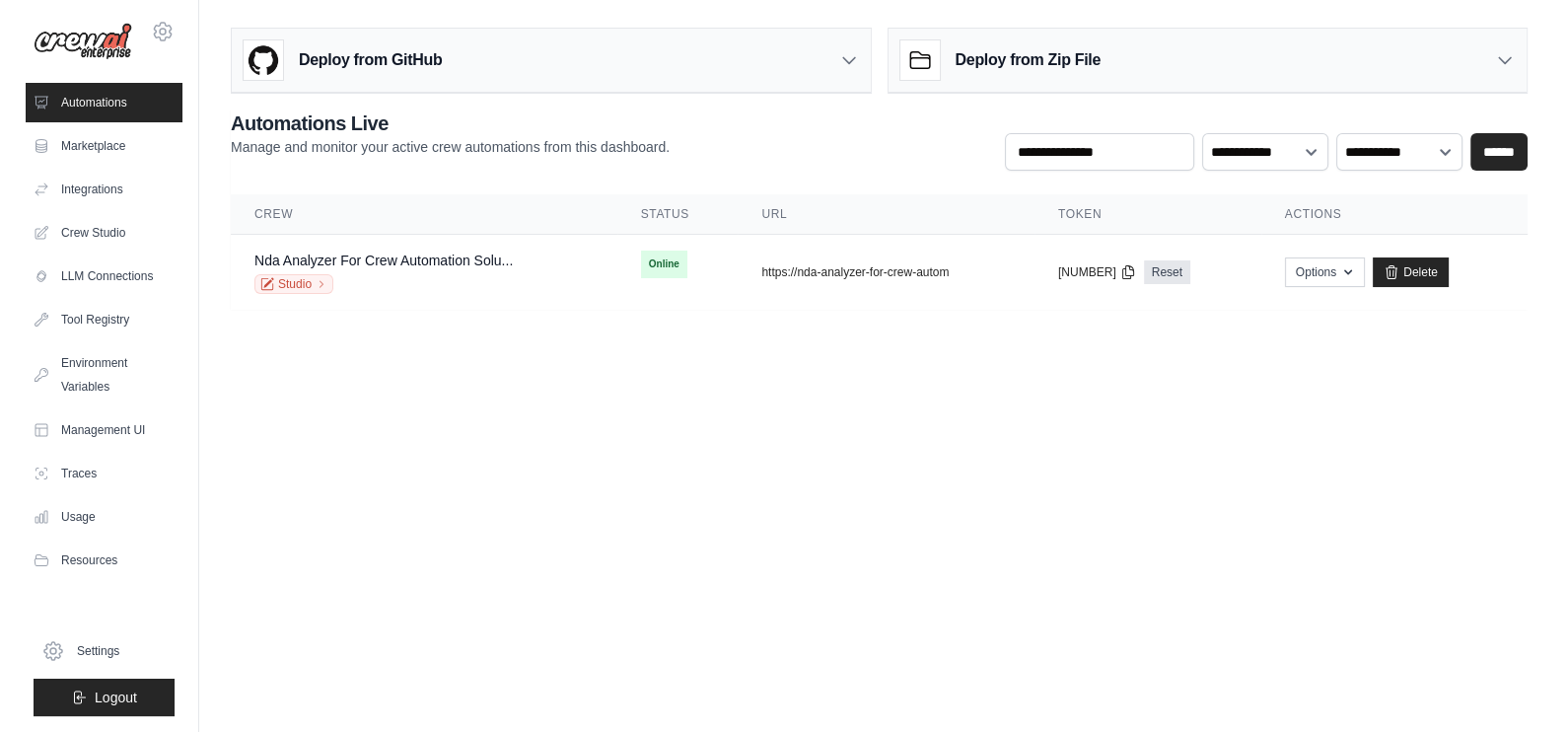 scroll, scrollTop: 0, scrollLeft: 0, axis: both 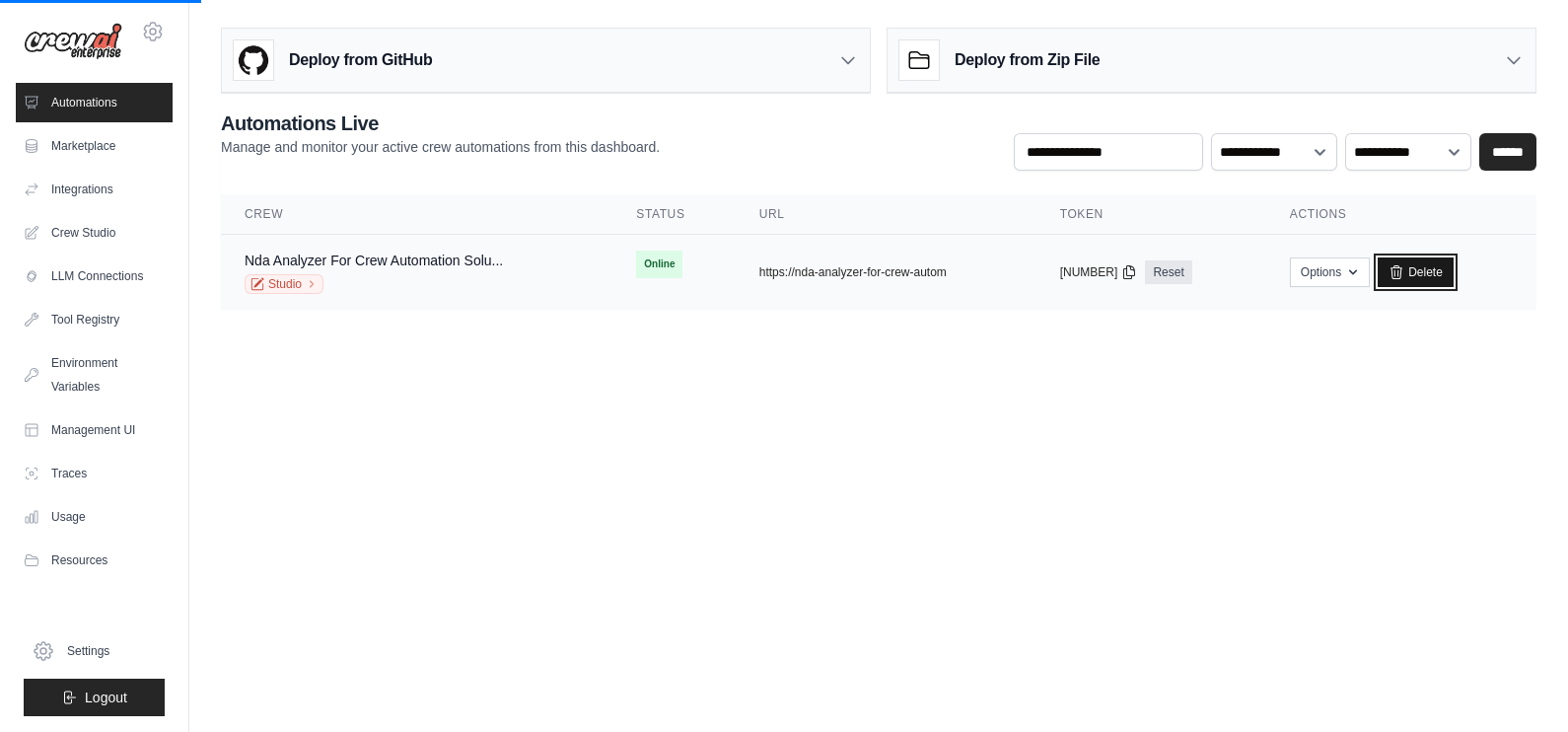 click on "Delete" at bounding box center (1415, 272) 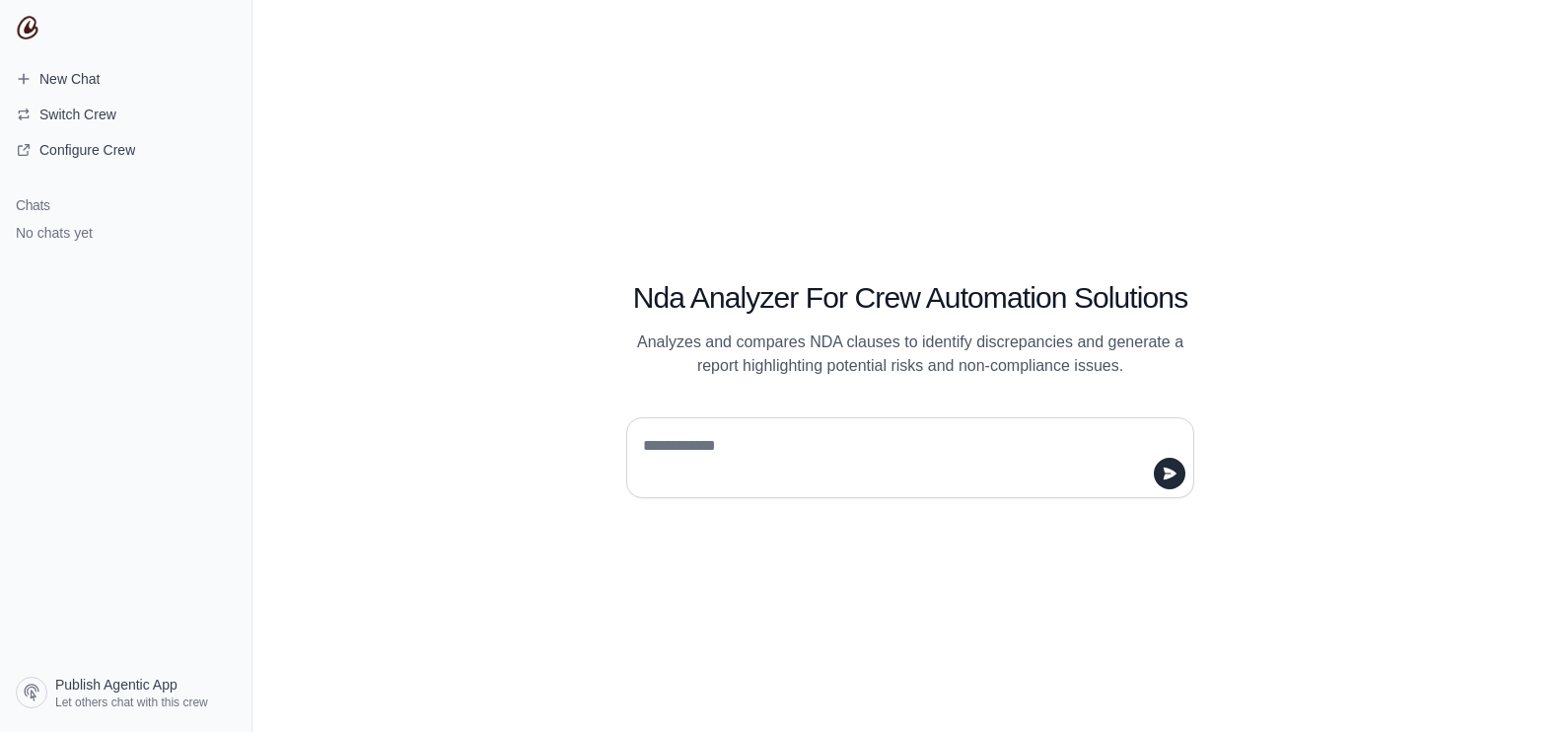 scroll, scrollTop: 0, scrollLeft: 0, axis: both 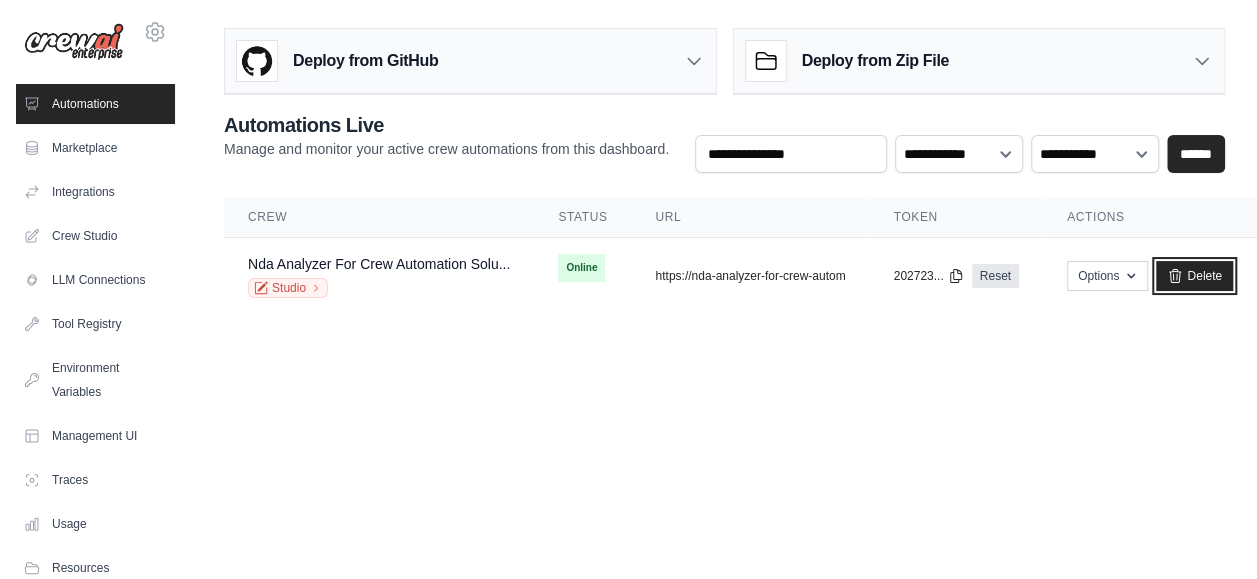 drag, startPoint x: 1238, startPoint y: 275, endPoint x: 734, endPoint y: 80, distance: 540.4082 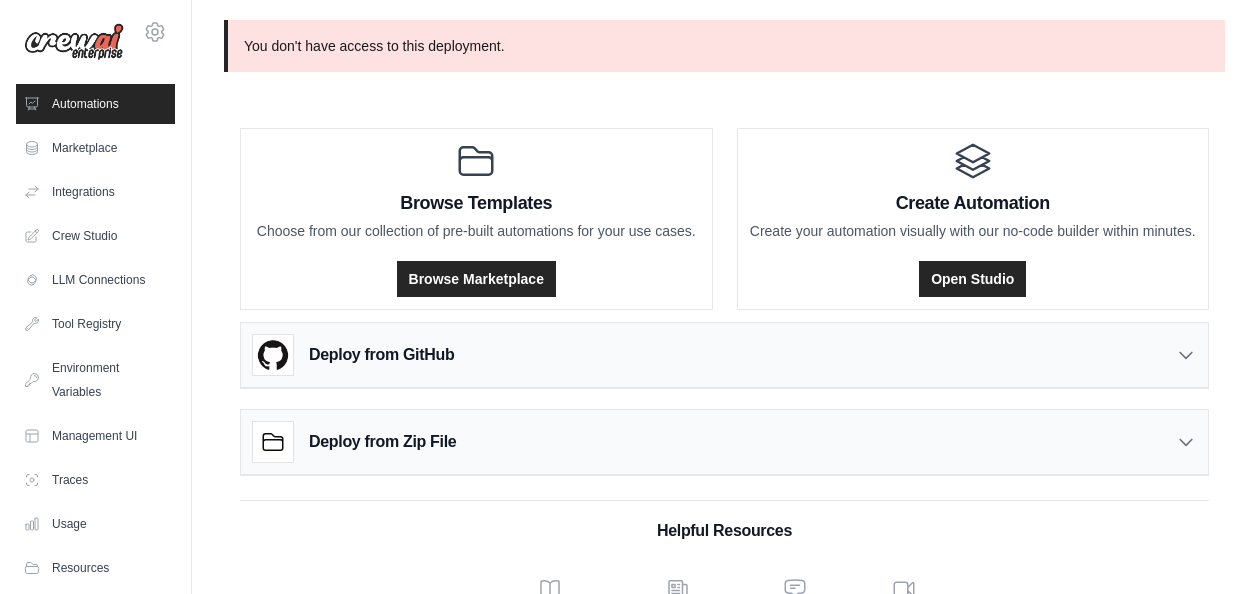 scroll, scrollTop: 0, scrollLeft: 0, axis: both 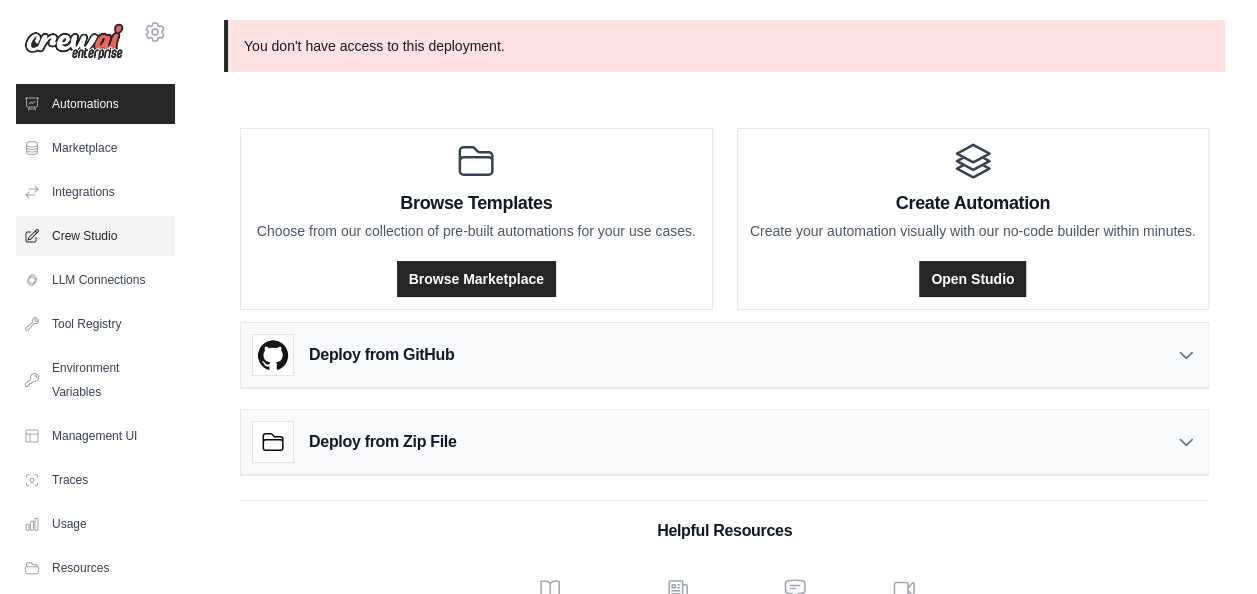 click on "Crew Studio" at bounding box center [95, 236] 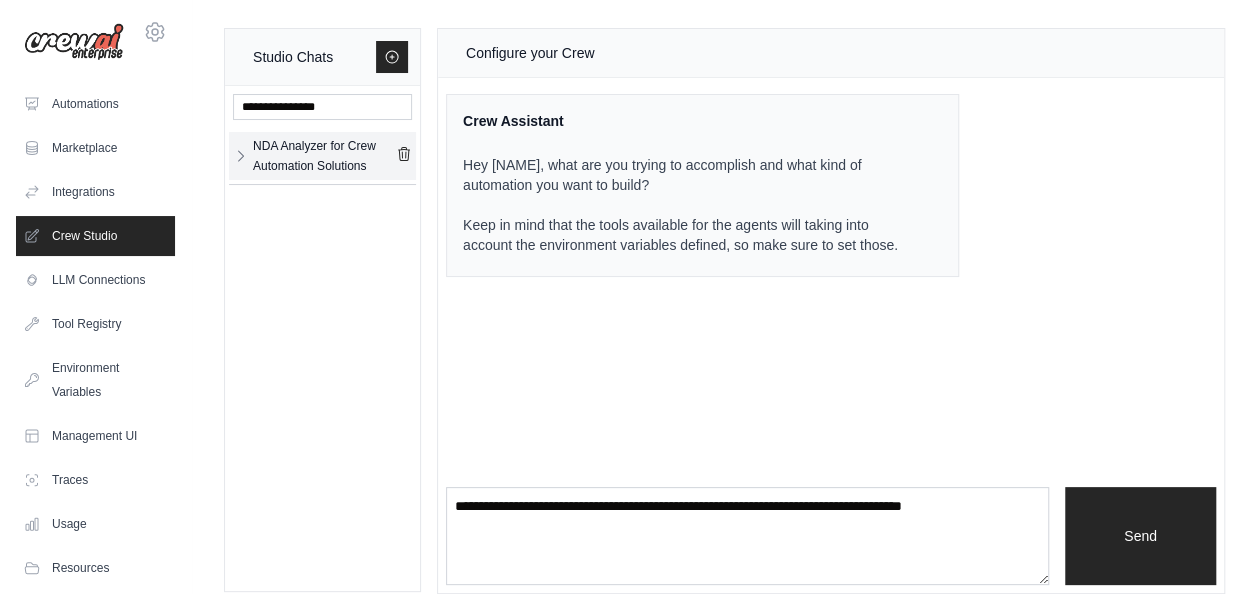 click on "NDA Analyzer for Crew Automation Solutions" at bounding box center (324, 156) 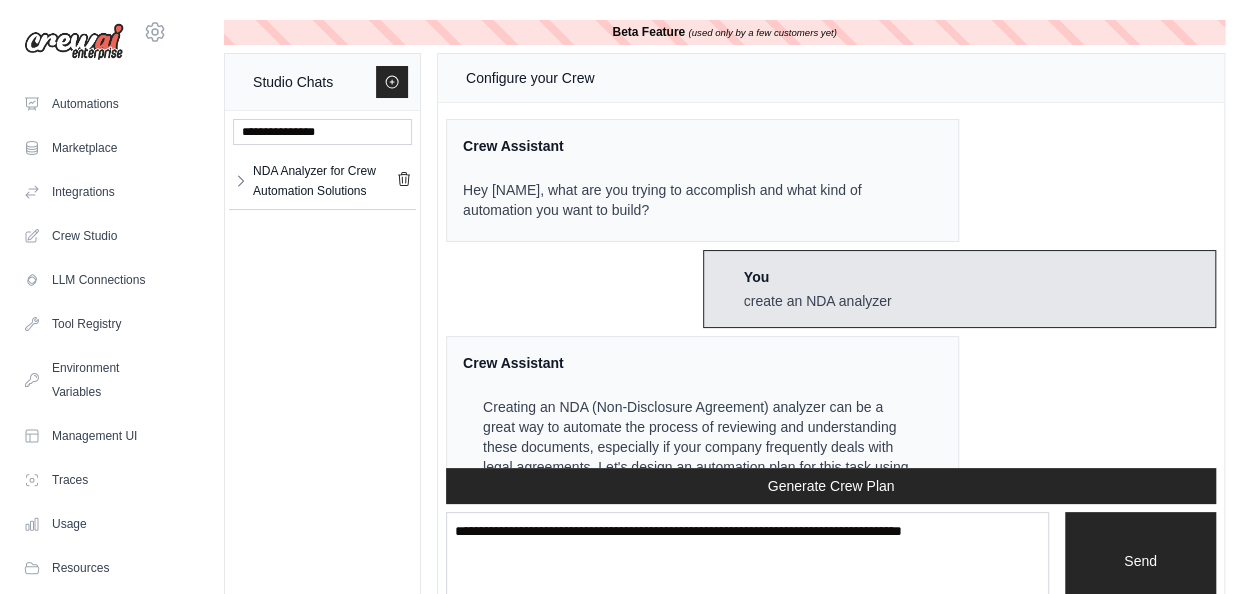 scroll, scrollTop: 14048, scrollLeft: 0, axis: vertical 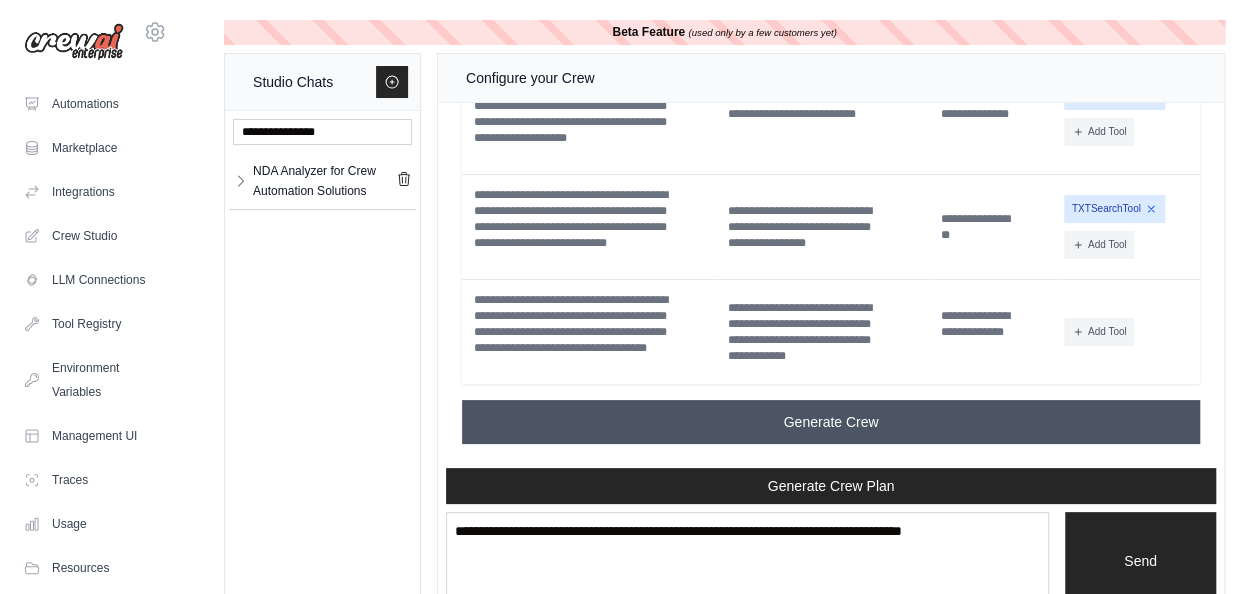 click on "Generate Crew" at bounding box center [831, 422] 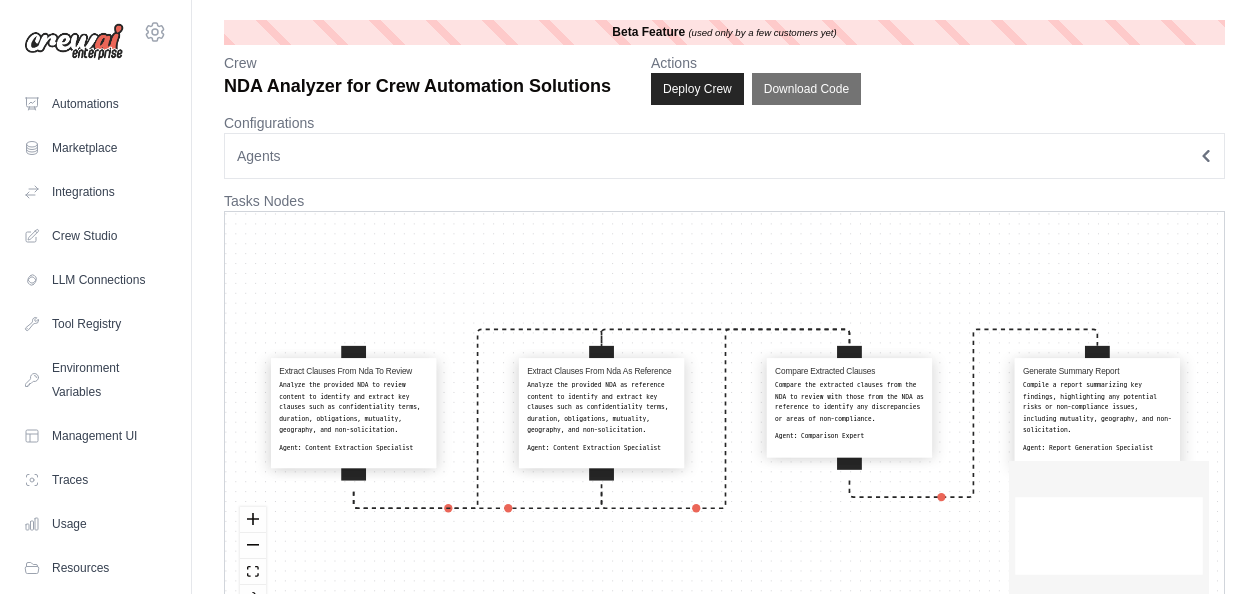 scroll, scrollTop: 0, scrollLeft: 0, axis: both 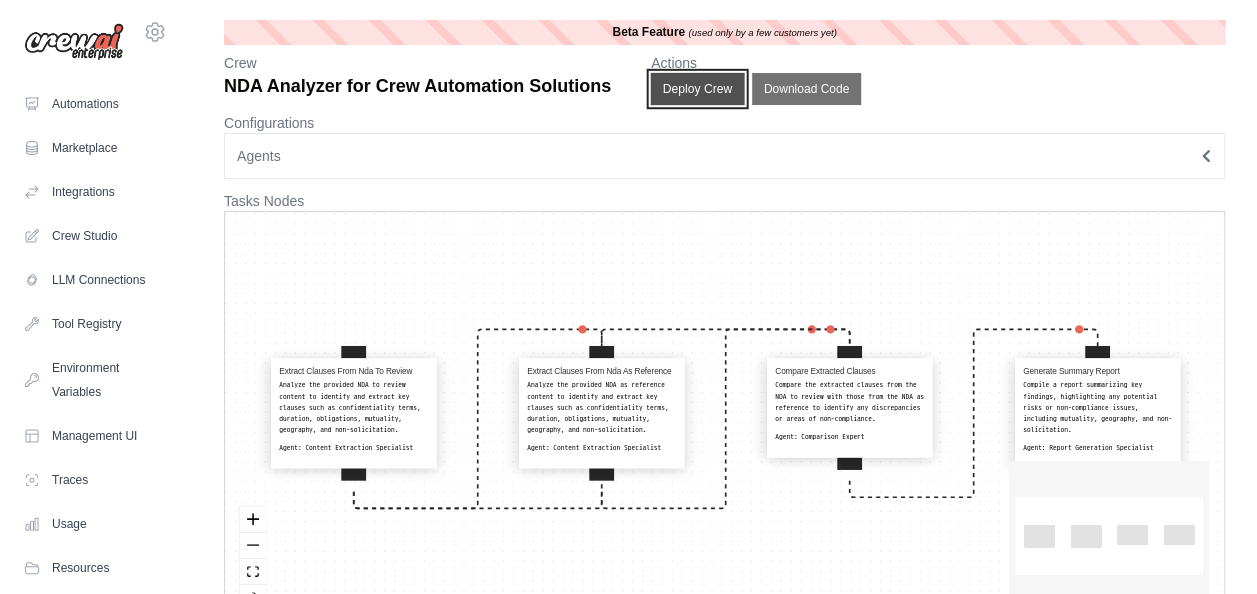 click on "Deploy Crew" at bounding box center [698, 89] 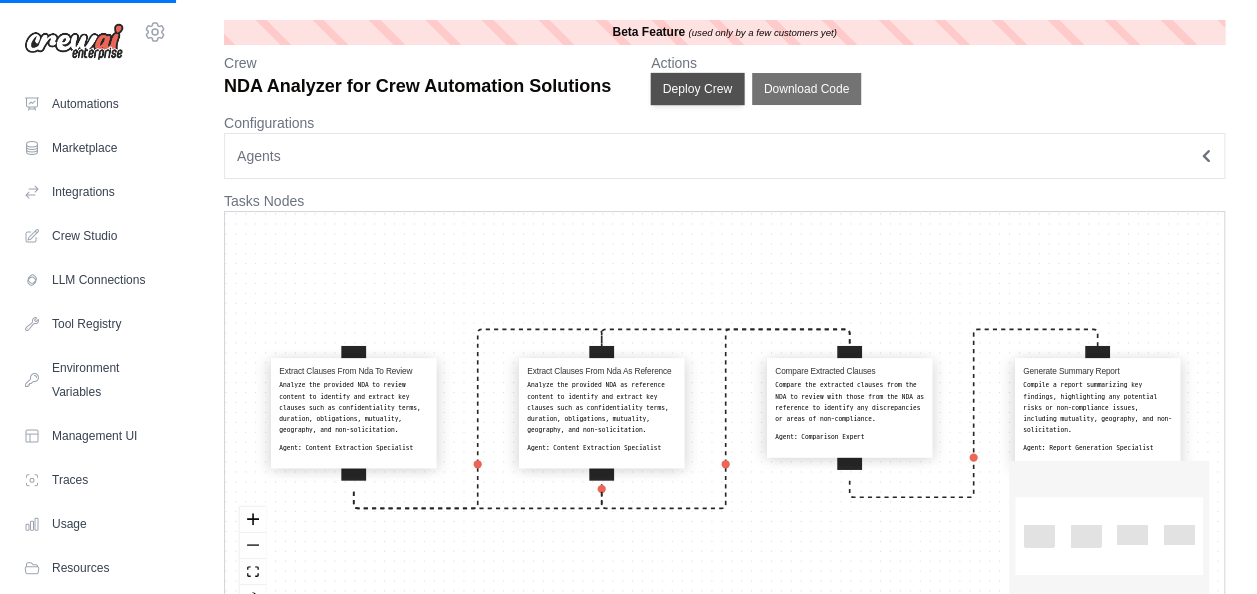 scroll, scrollTop: 52, scrollLeft: 0, axis: vertical 